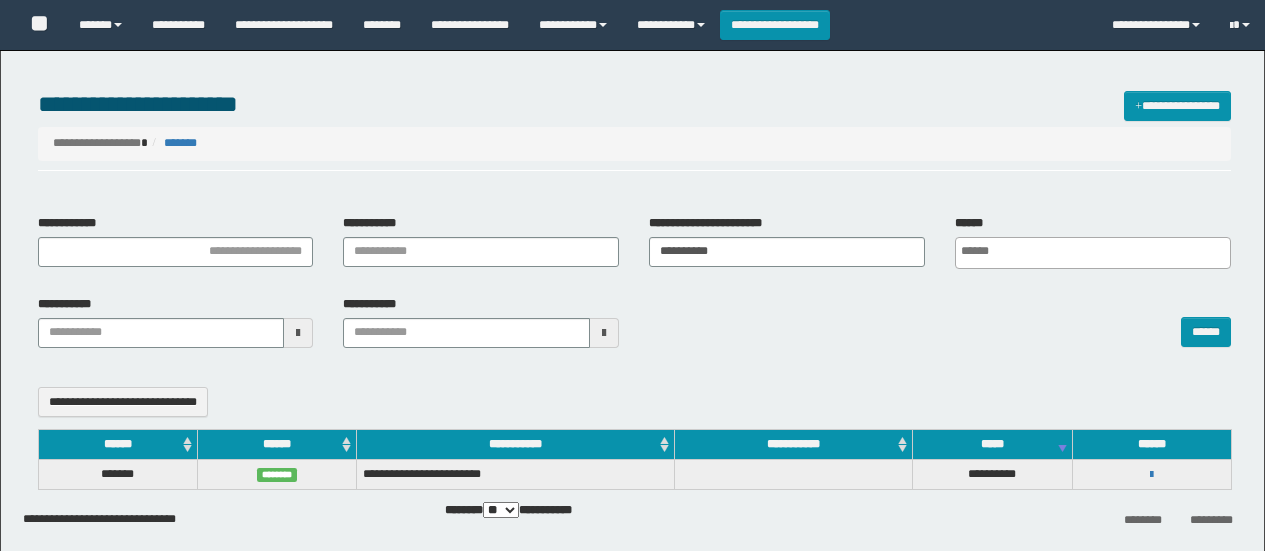 select 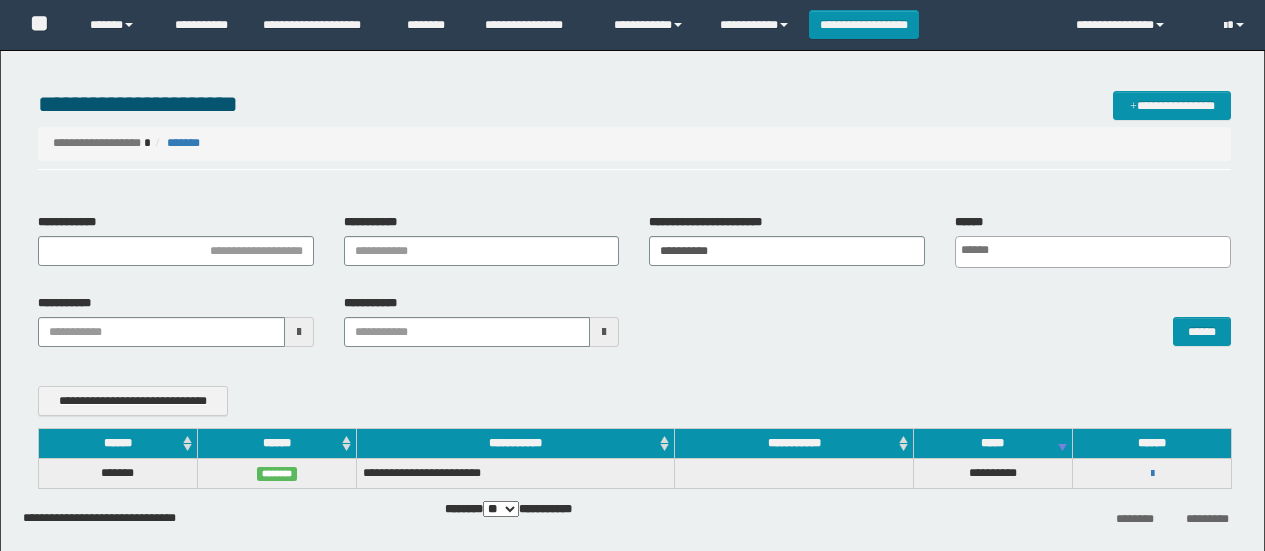 scroll, scrollTop: 86, scrollLeft: 0, axis: vertical 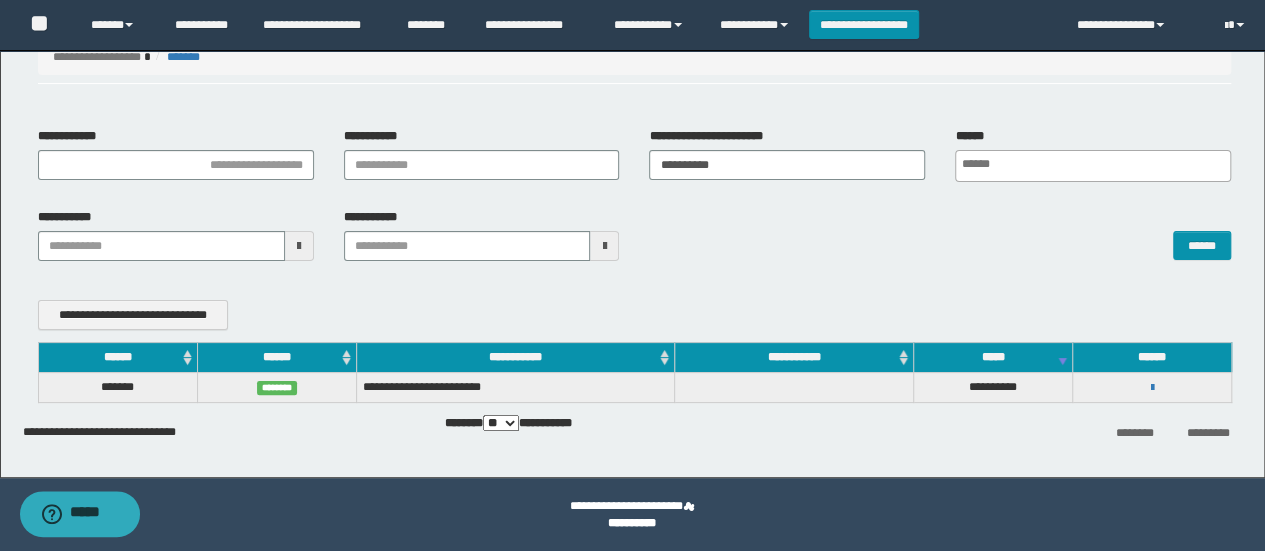 click on "**********" at bounding box center [632, 216] 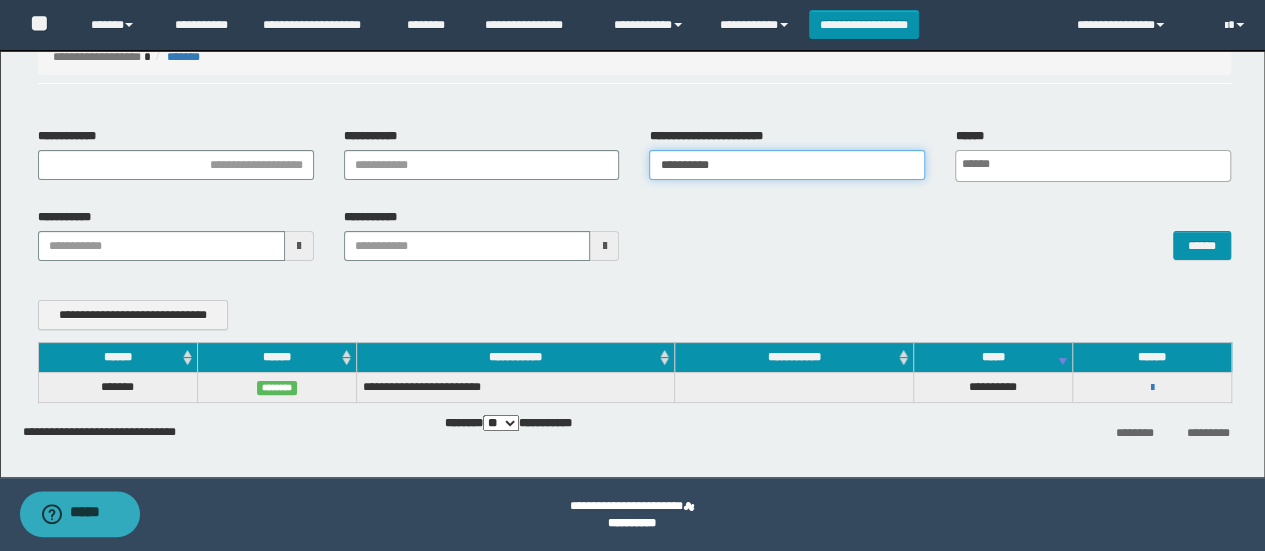 click on "**********" at bounding box center (787, 165) 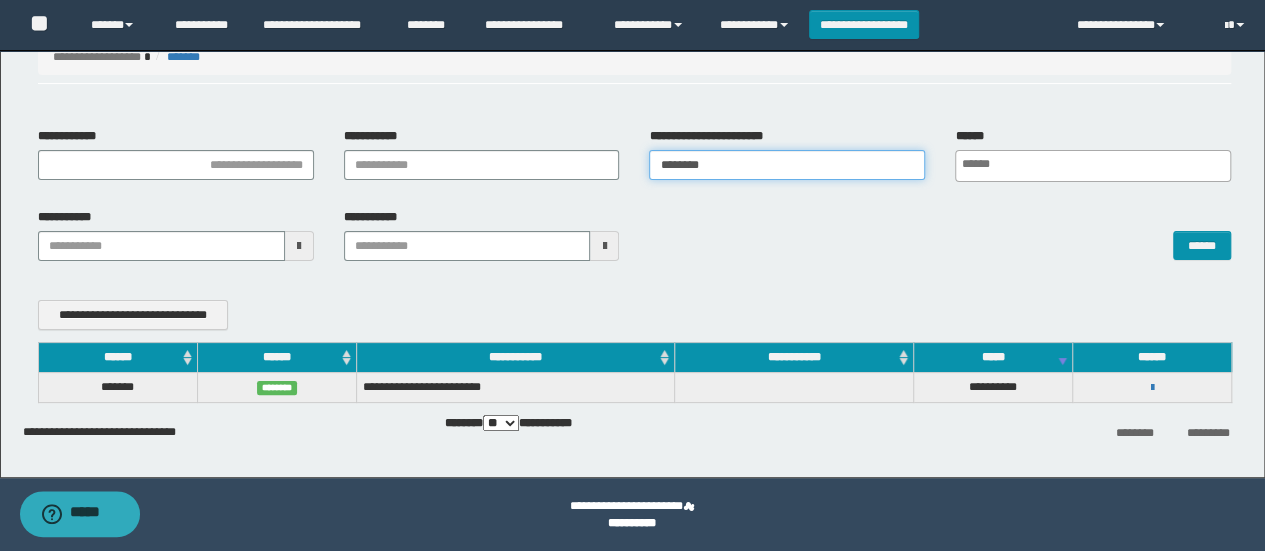 type on "********" 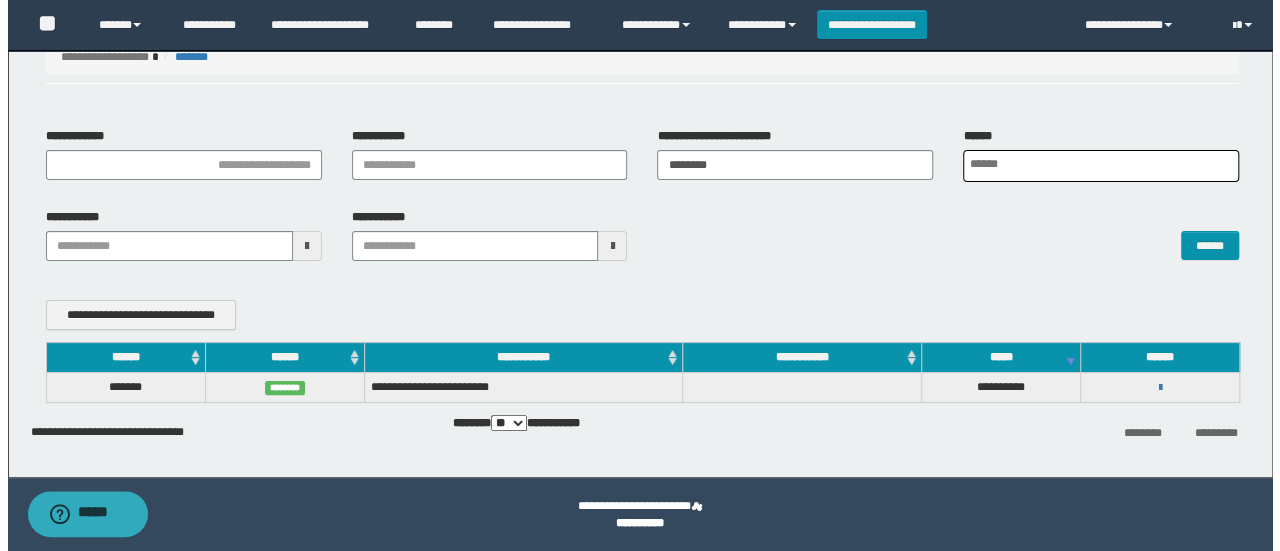 scroll, scrollTop: 0, scrollLeft: 4, axis: horizontal 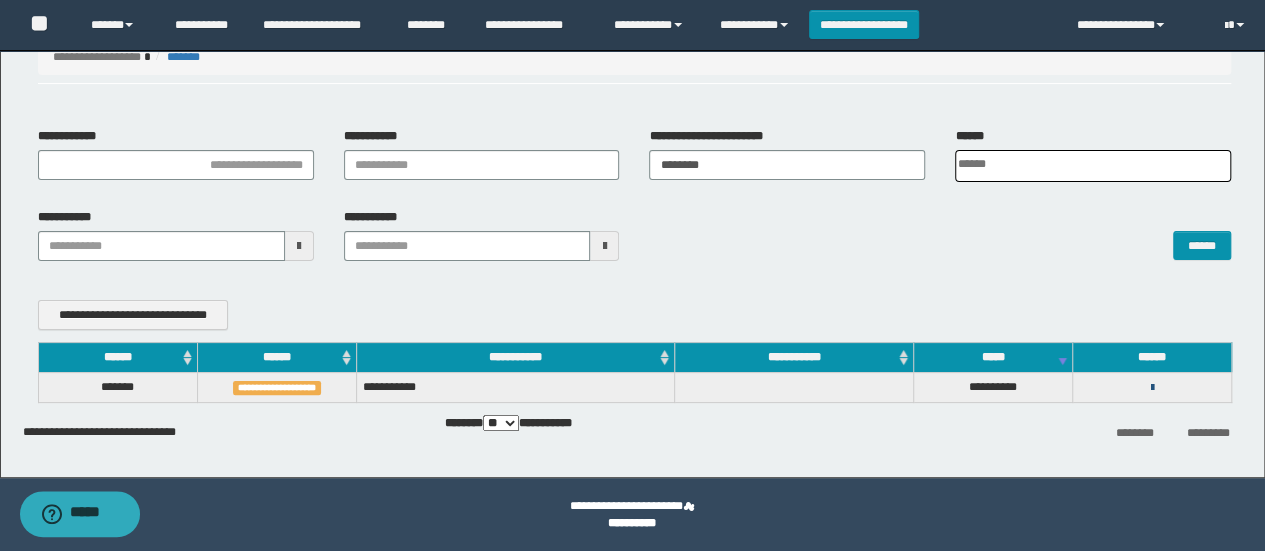 click at bounding box center [1152, 388] 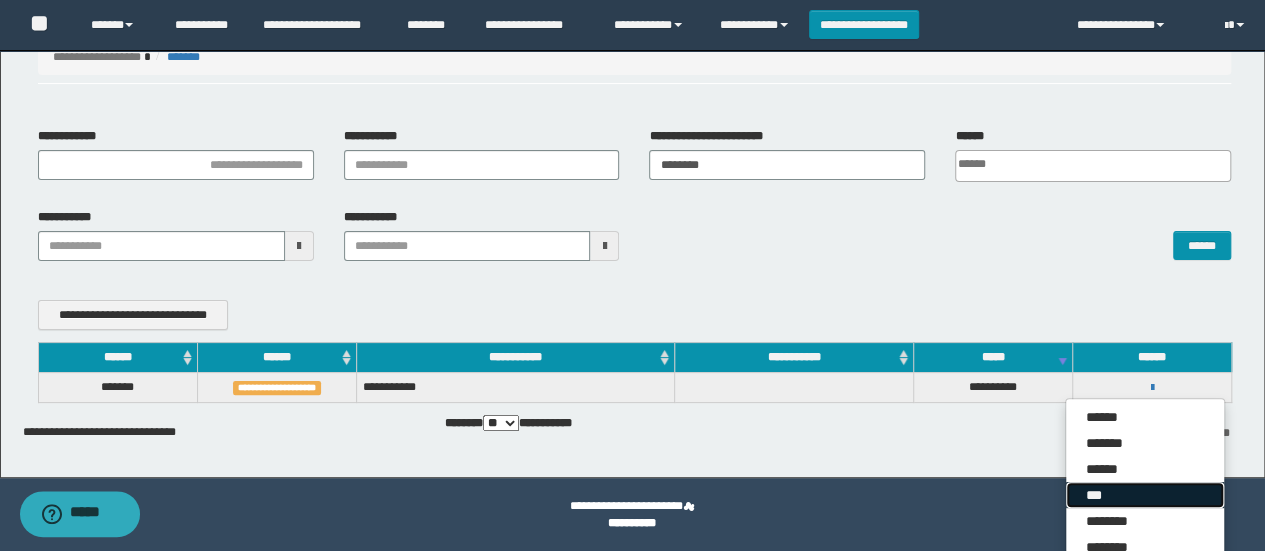 click on "***" at bounding box center [1145, 495] 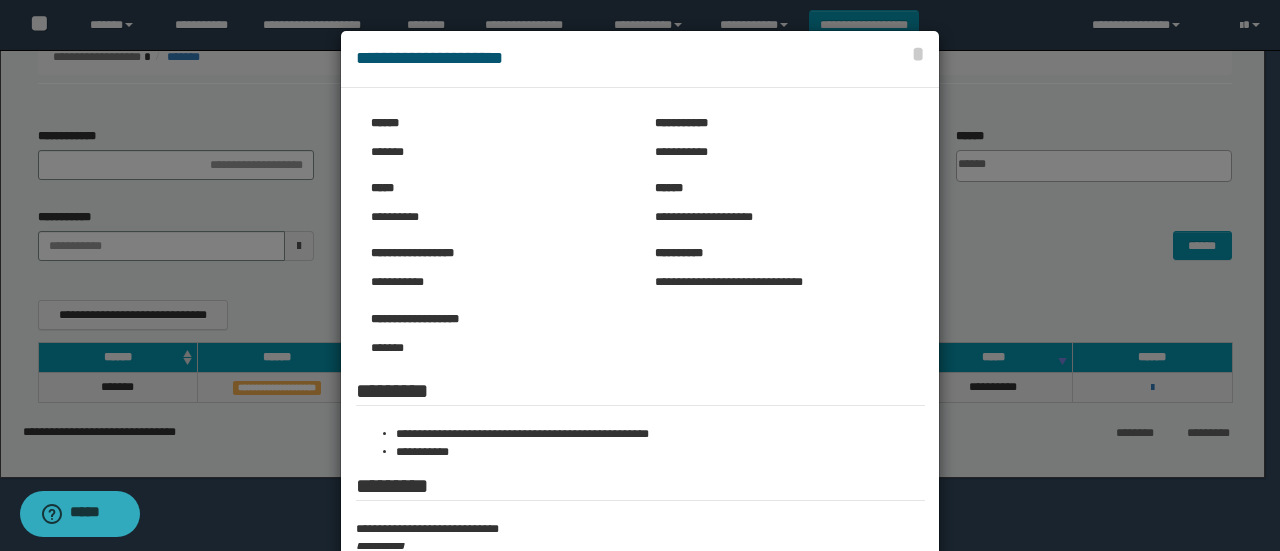 scroll, scrollTop: 0, scrollLeft: 0, axis: both 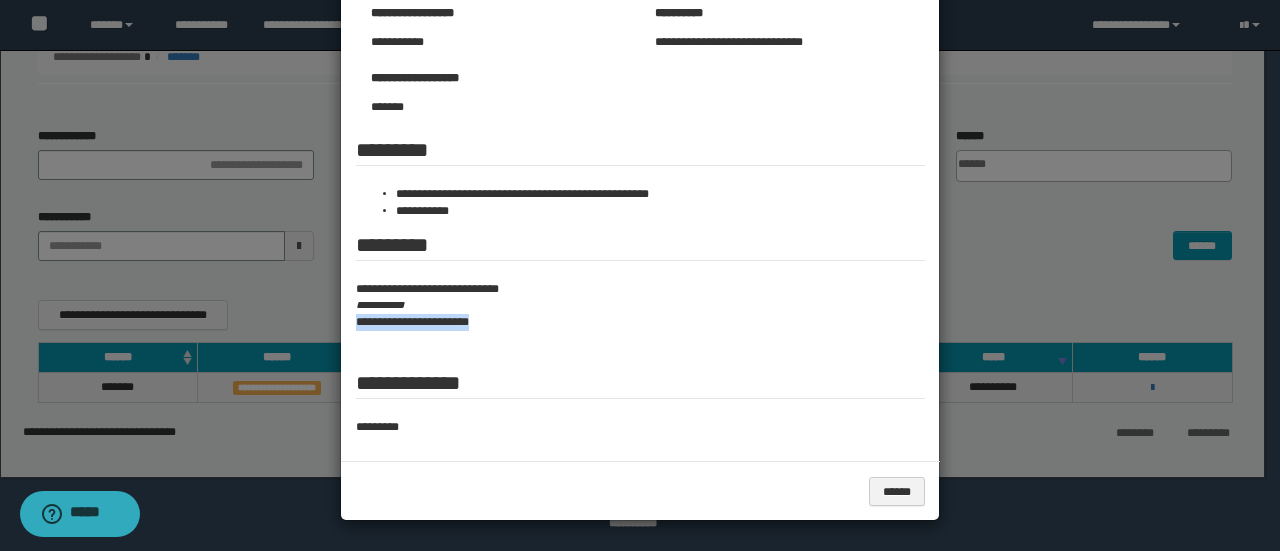 drag, startPoint x: 339, startPoint y: 320, endPoint x: 495, endPoint y: 317, distance: 156.02884 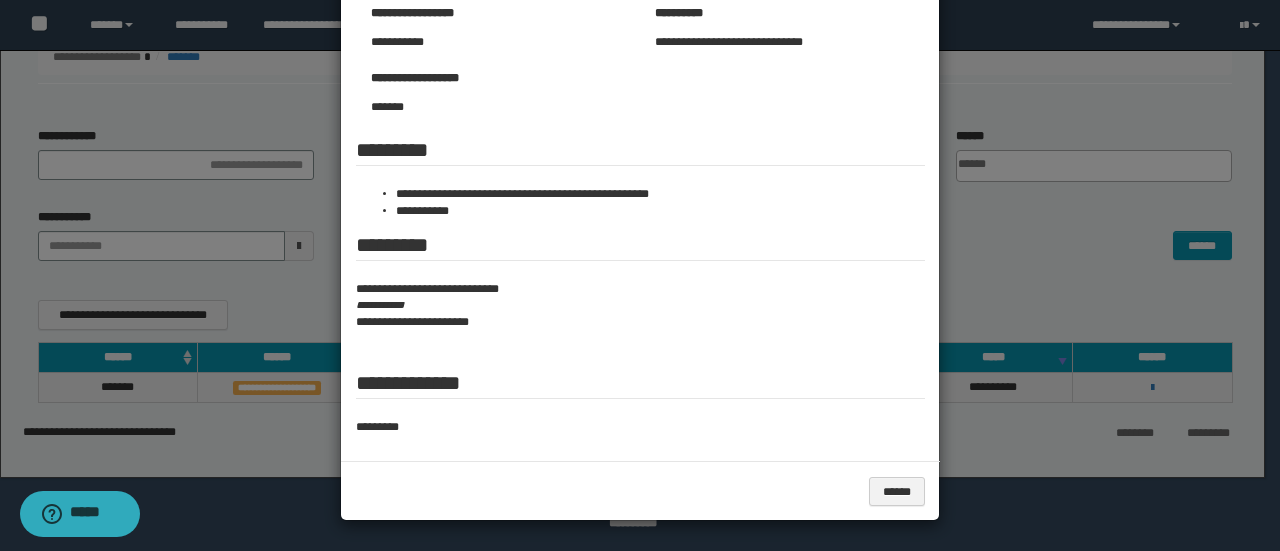click at bounding box center [640, 155] 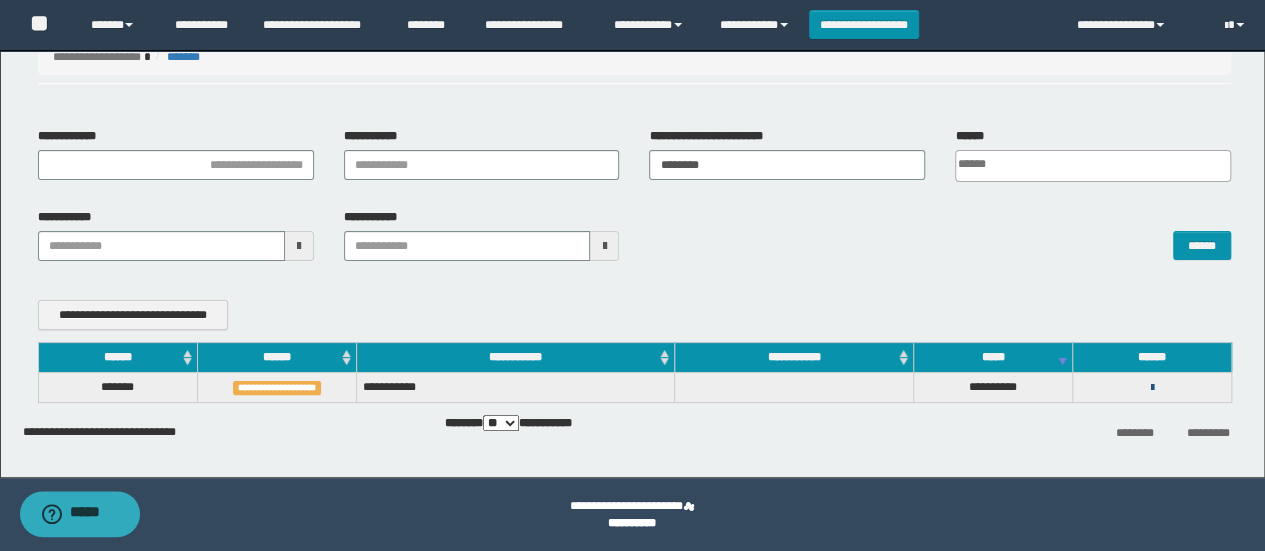 click at bounding box center (1152, 388) 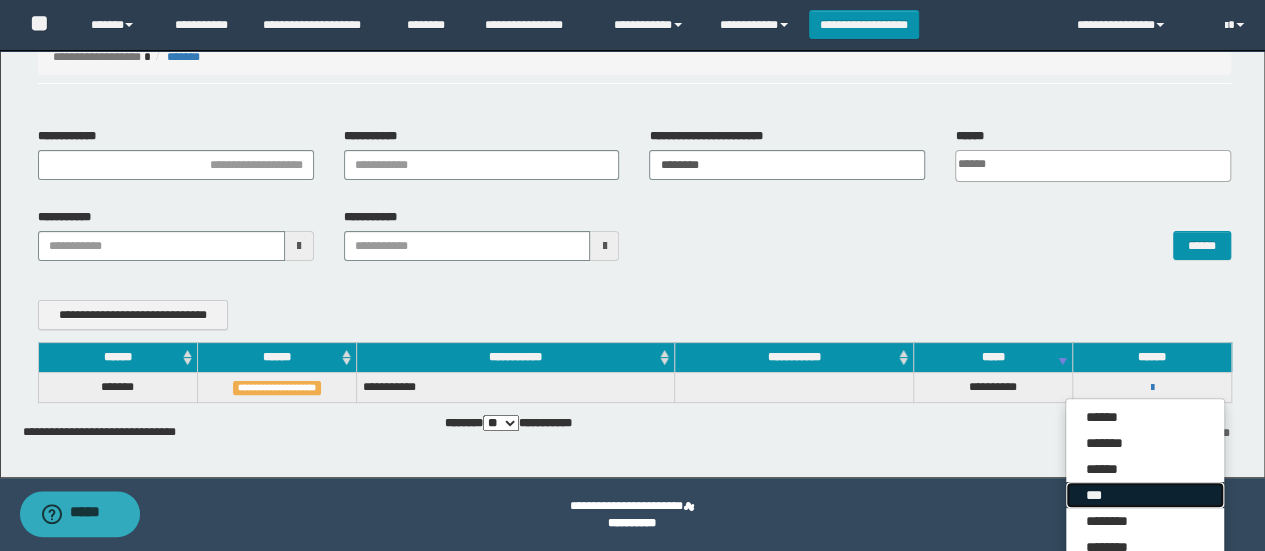 click on "***" at bounding box center [1145, 495] 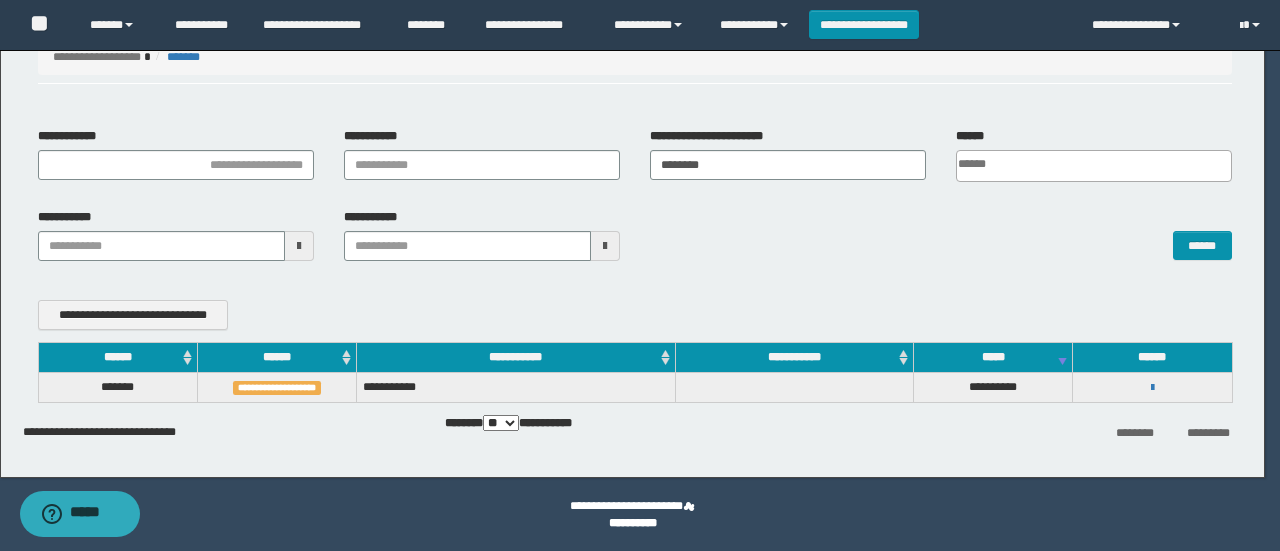 scroll, scrollTop: 0, scrollLeft: 0, axis: both 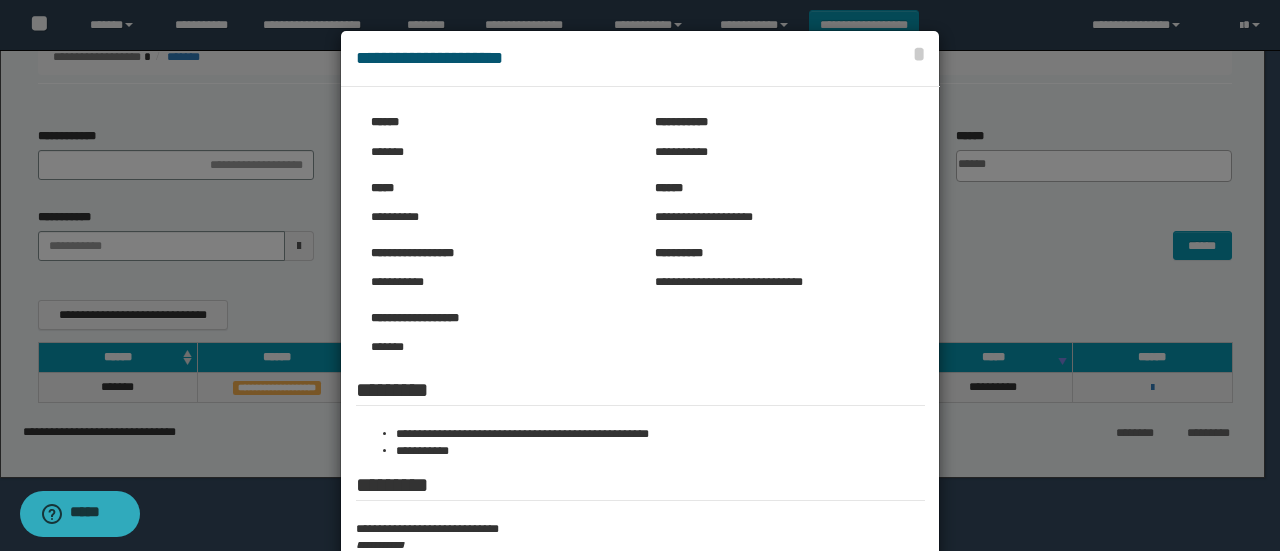click at bounding box center (640, 395) 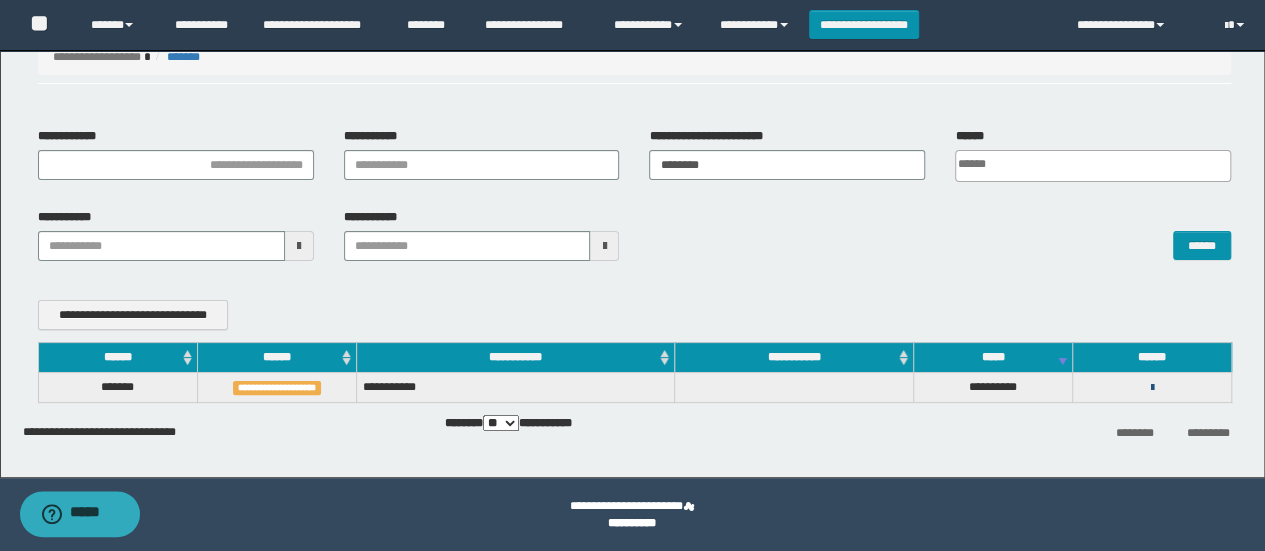 click on "**********" at bounding box center (1152, 387) 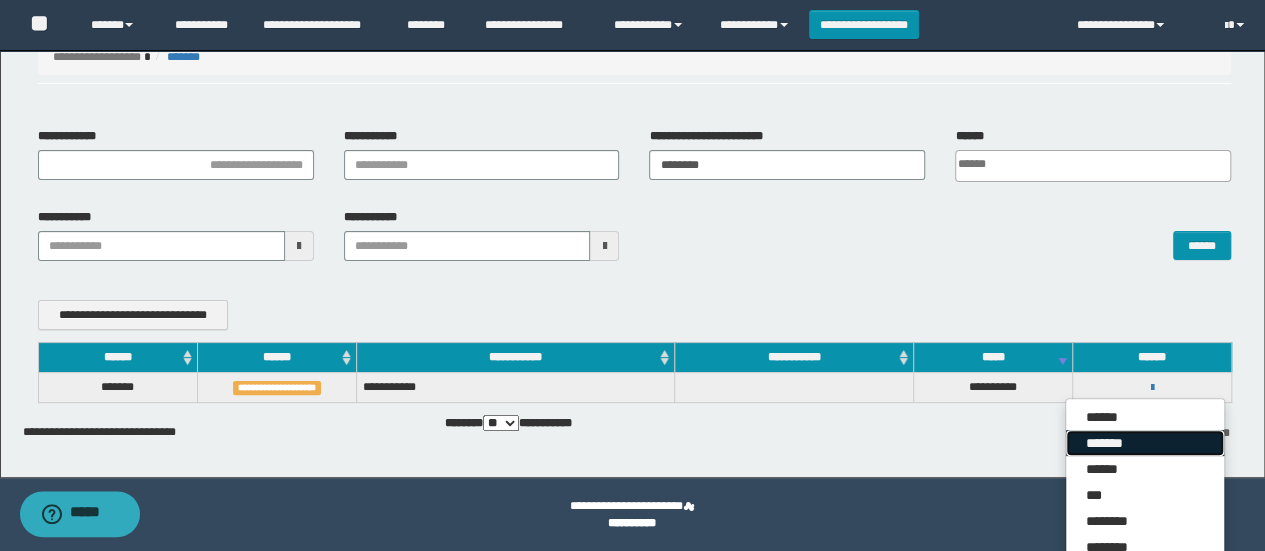click on "*******" at bounding box center (1145, 443) 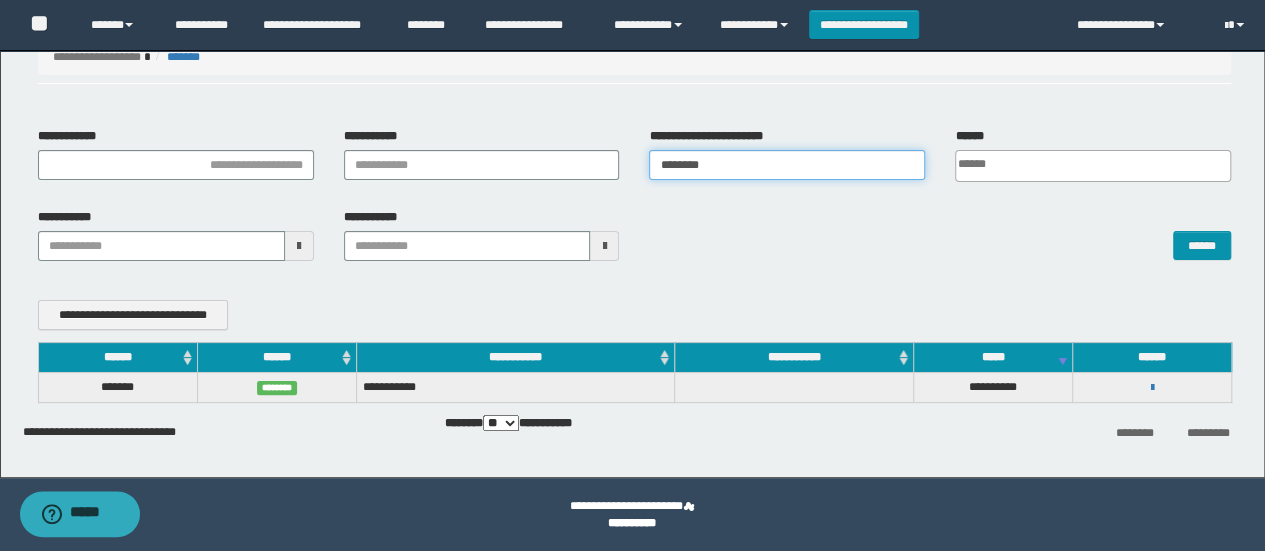 click on "********" at bounding box center (787, 165) 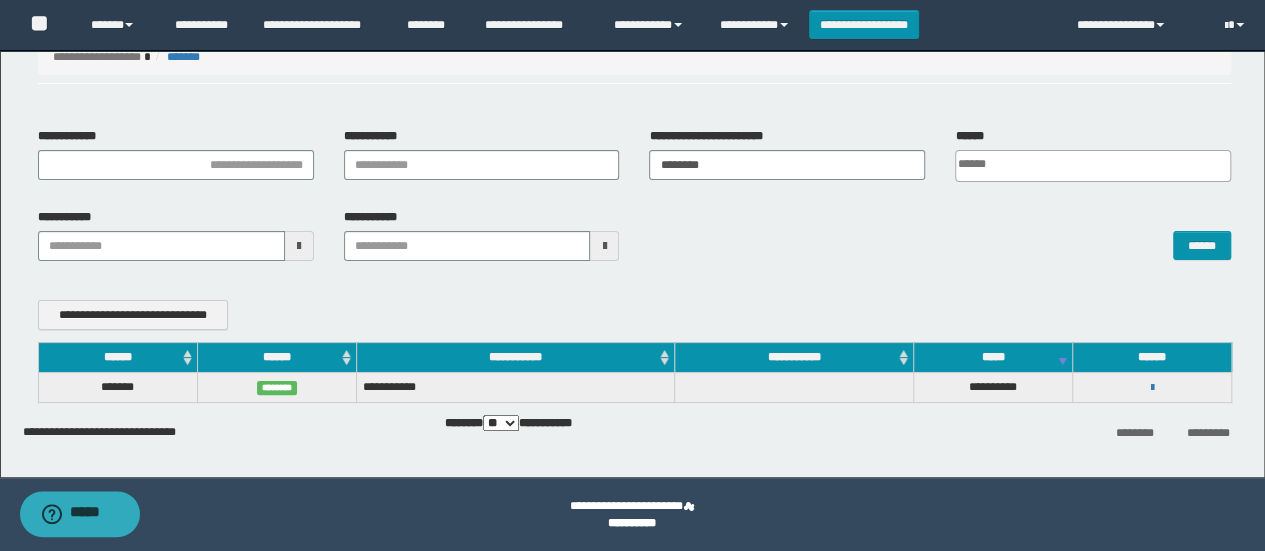click on "**********" at bounding box center [1152, 387] 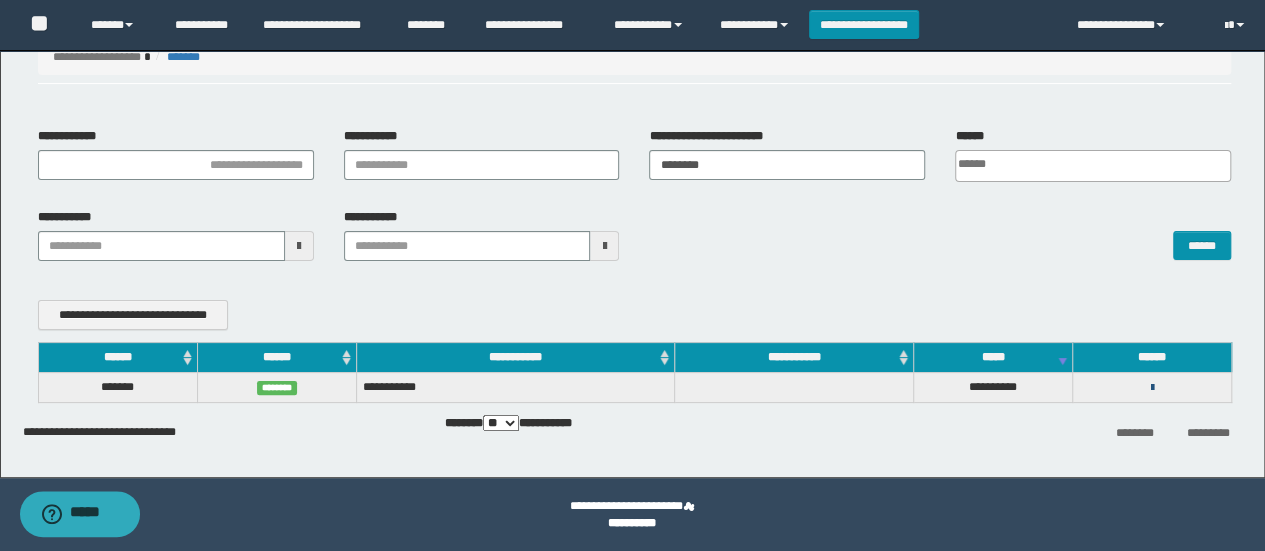click at bounding box center [1152, 388] 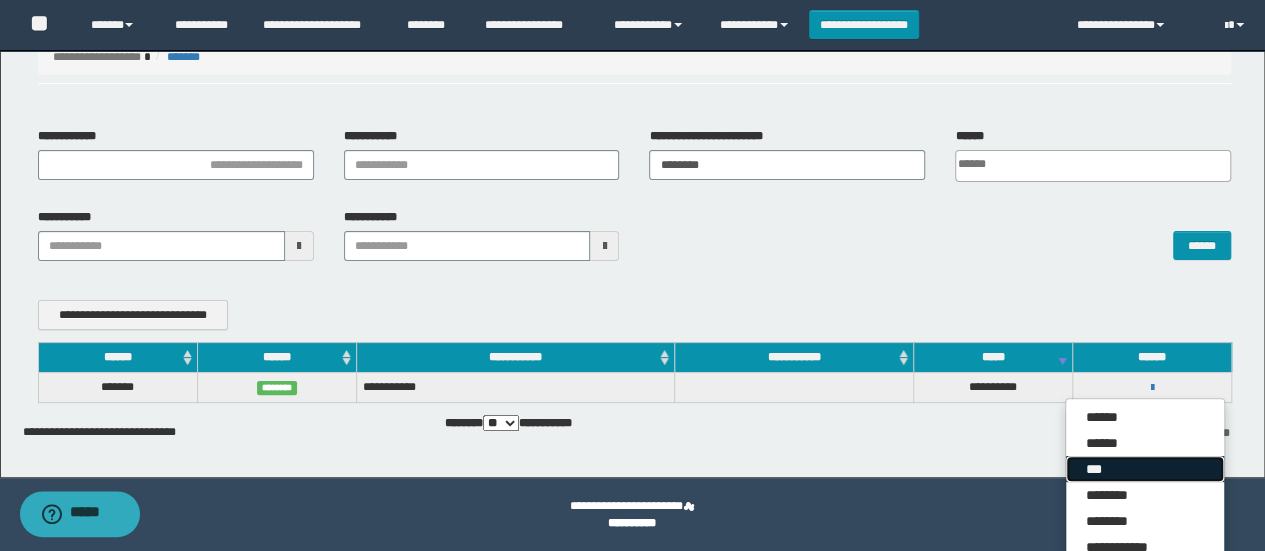 click on "***" at bounding box center [1145, 469] 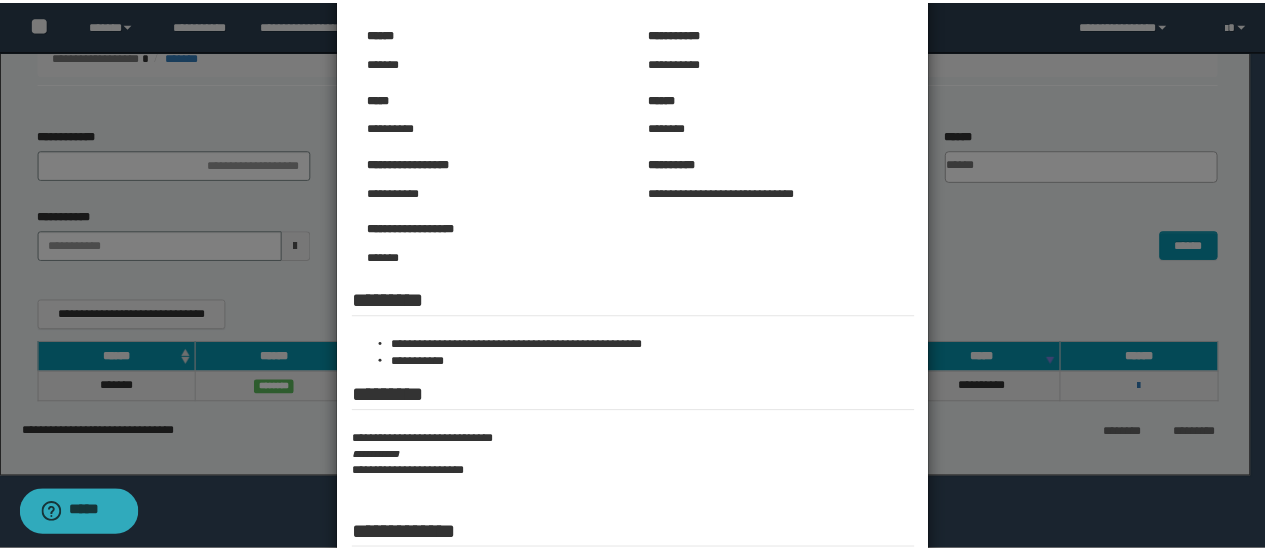 scroll, scrollTop: 200, scrollLeft: 0, axis: vertical 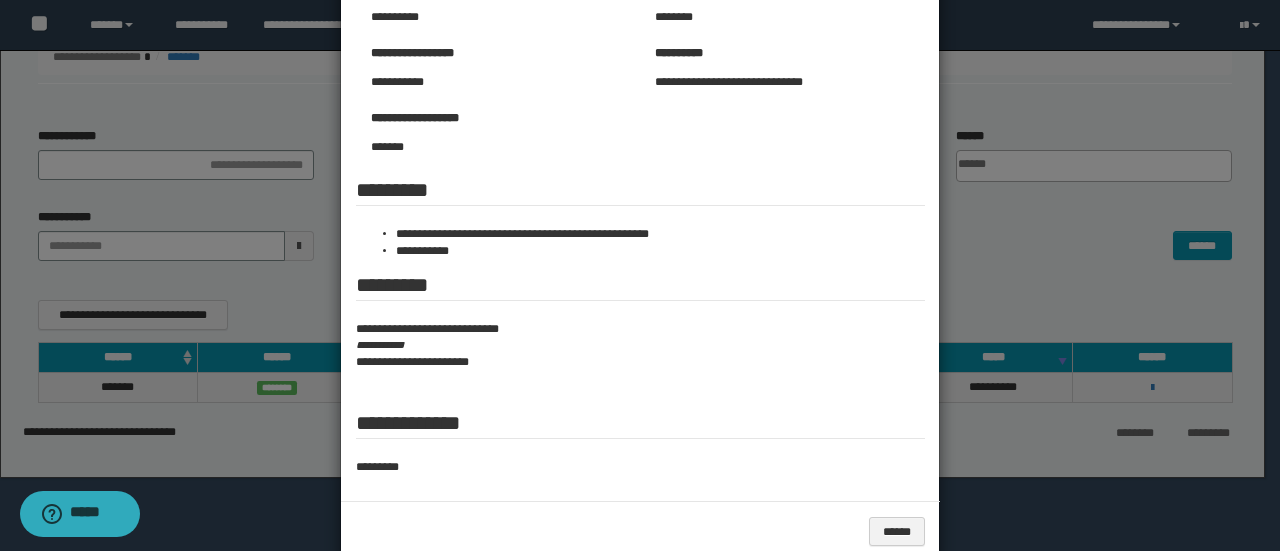 click at bounding box center [640, 195] 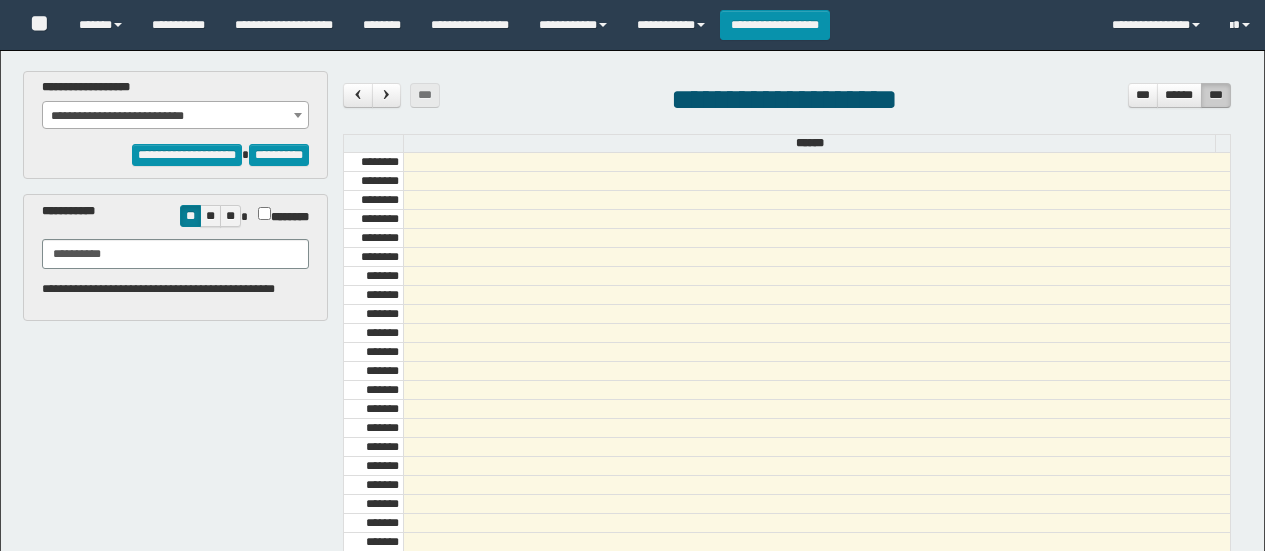 select on "****" 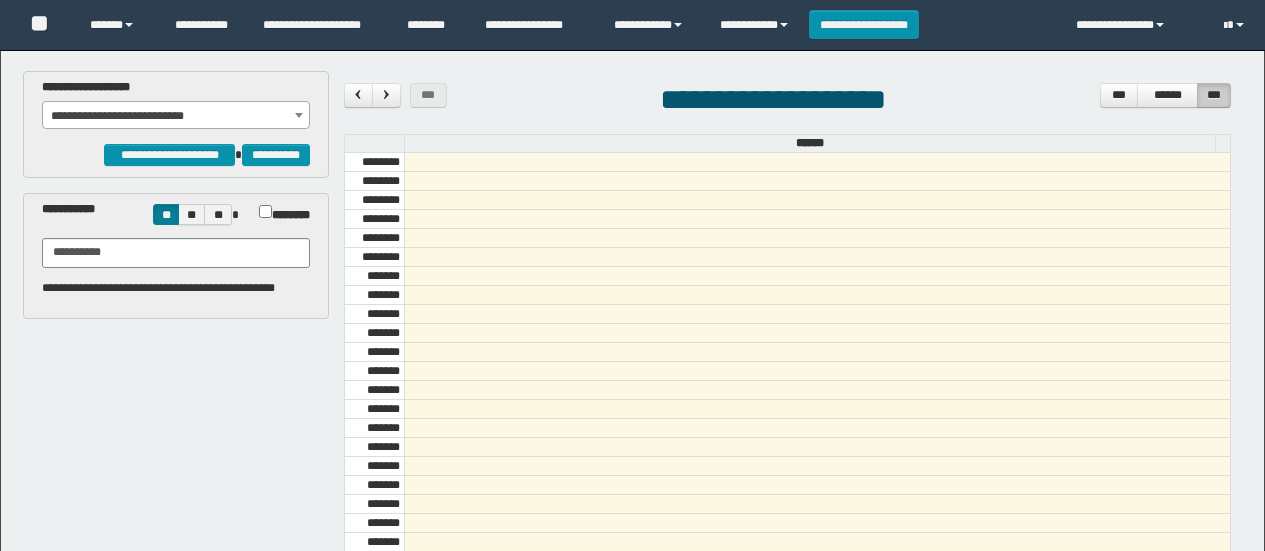 scroll, scrollTop: 0, scrollLeft: 0, axis: both 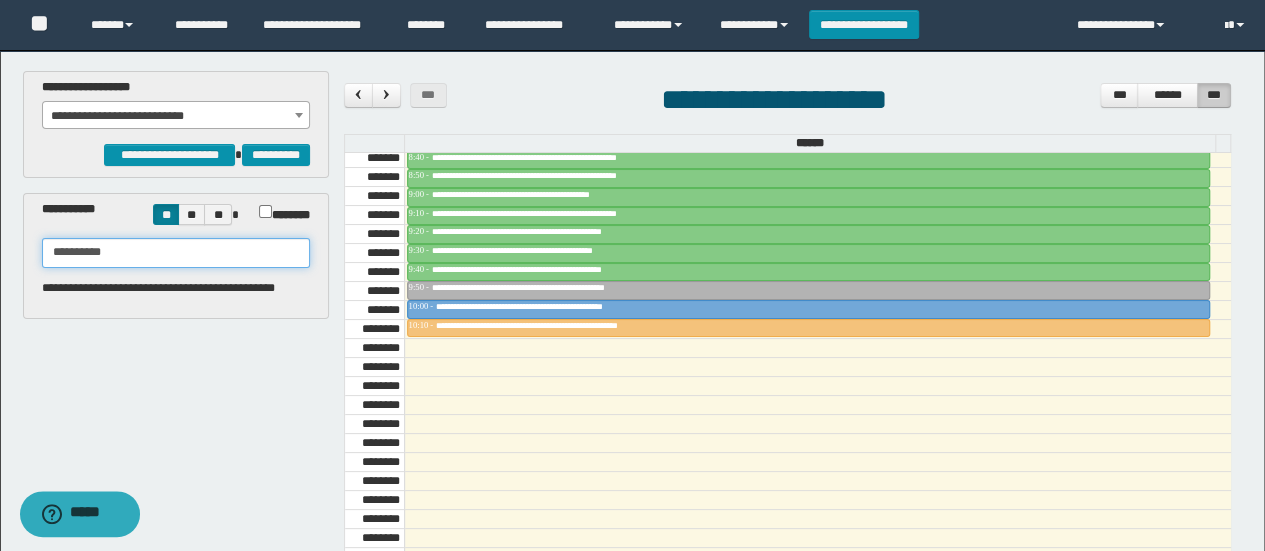 click on "**********" at bounding box center (176, 253) 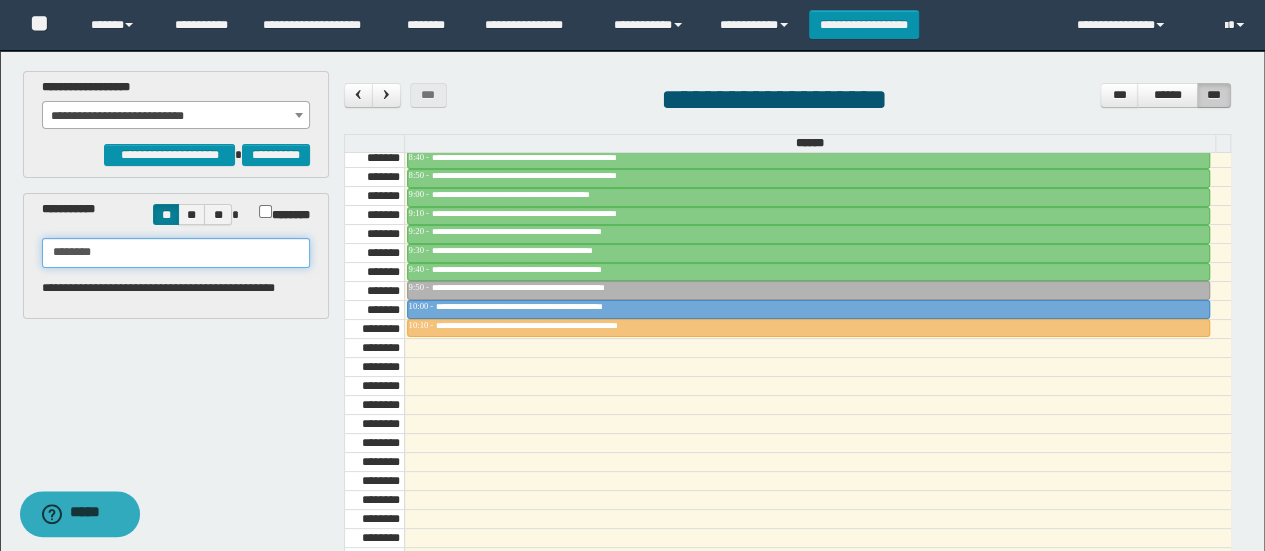 type on "********" 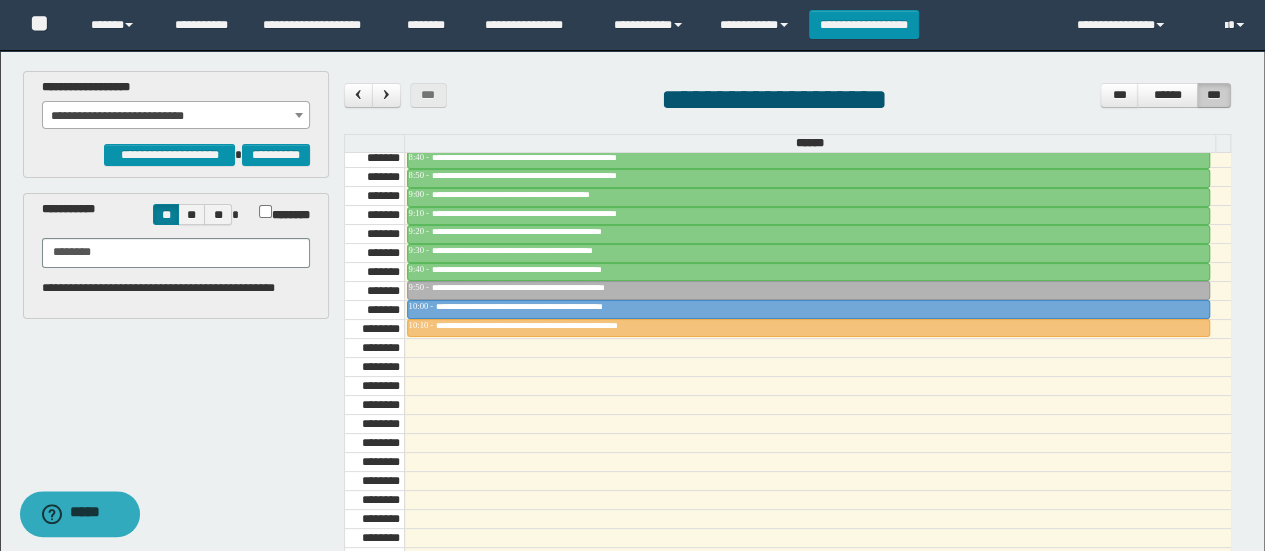 click on "**********" at bounding box center [176, 116] 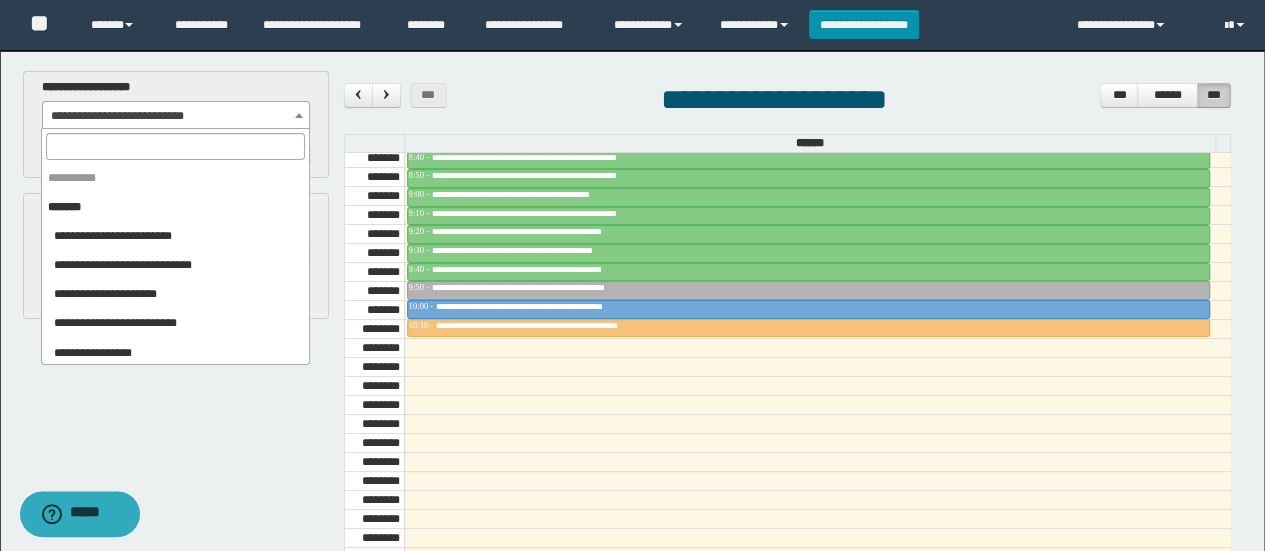 scroll, scrollTop: 2166, scrollLeft: 0, axis: vertical 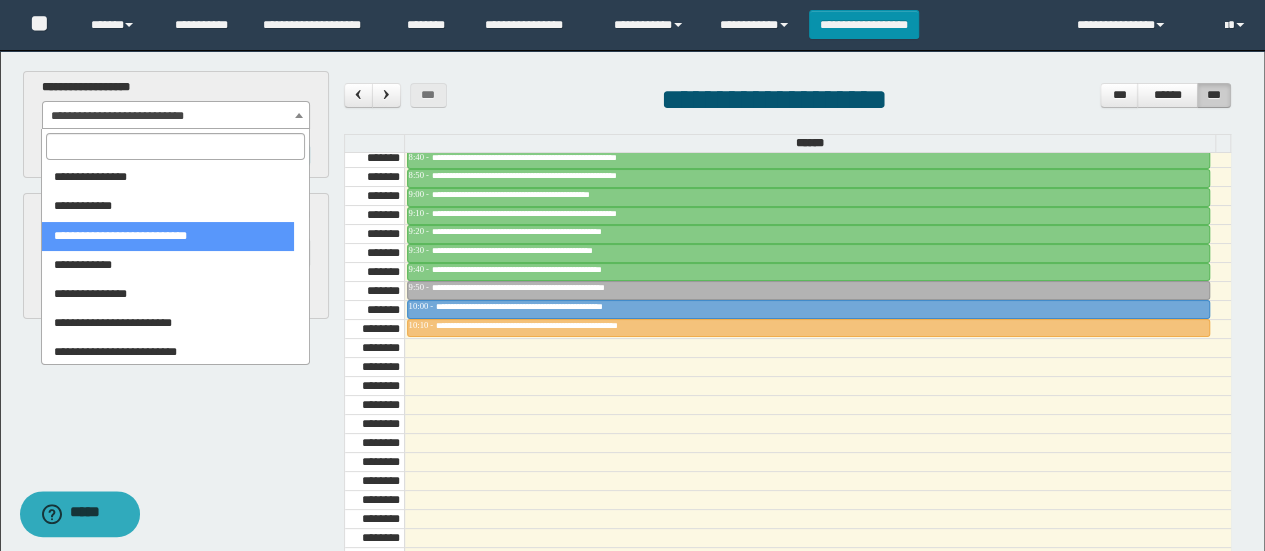 drag, startPoint x: 162, startPoint y: 155, endPoint x: 160, endPoint y: 130, distance: 25.079872 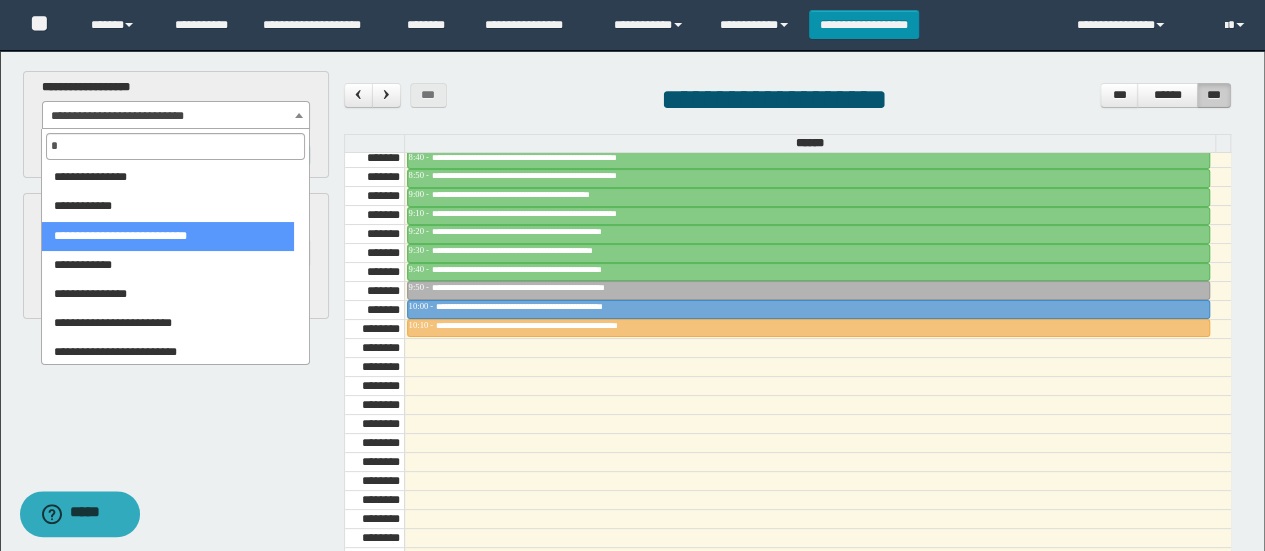 scroll, scrollTop: 0, scrollLeft: 0, axis: both 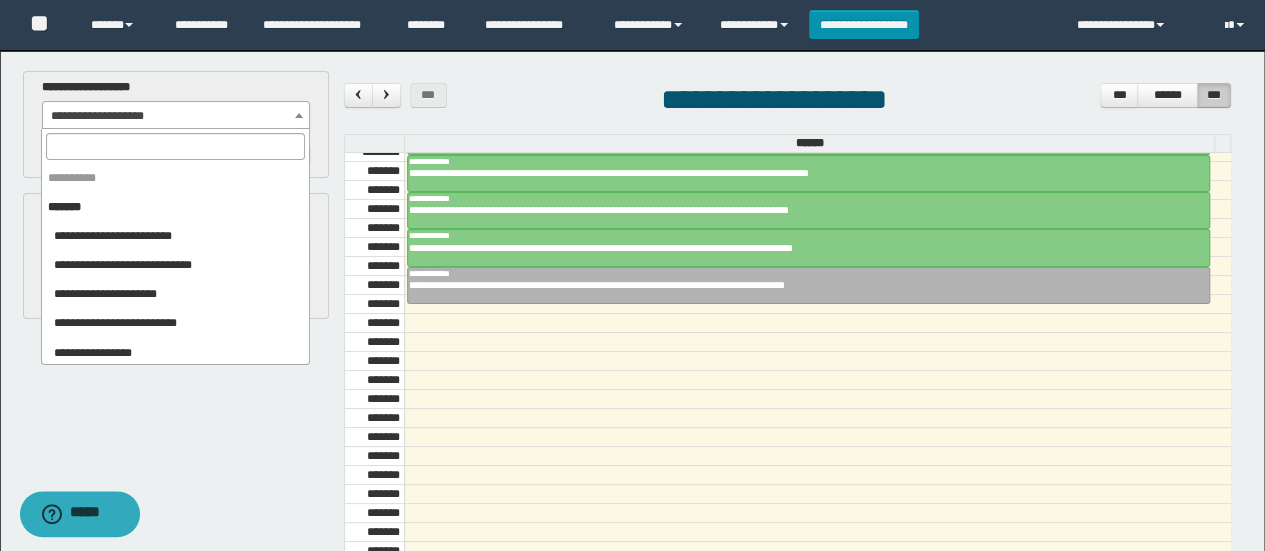 drag, startPoint x: 160, startPoint y: 107, endPoint x: 158, endPoint y: 209, distance: 102.01961 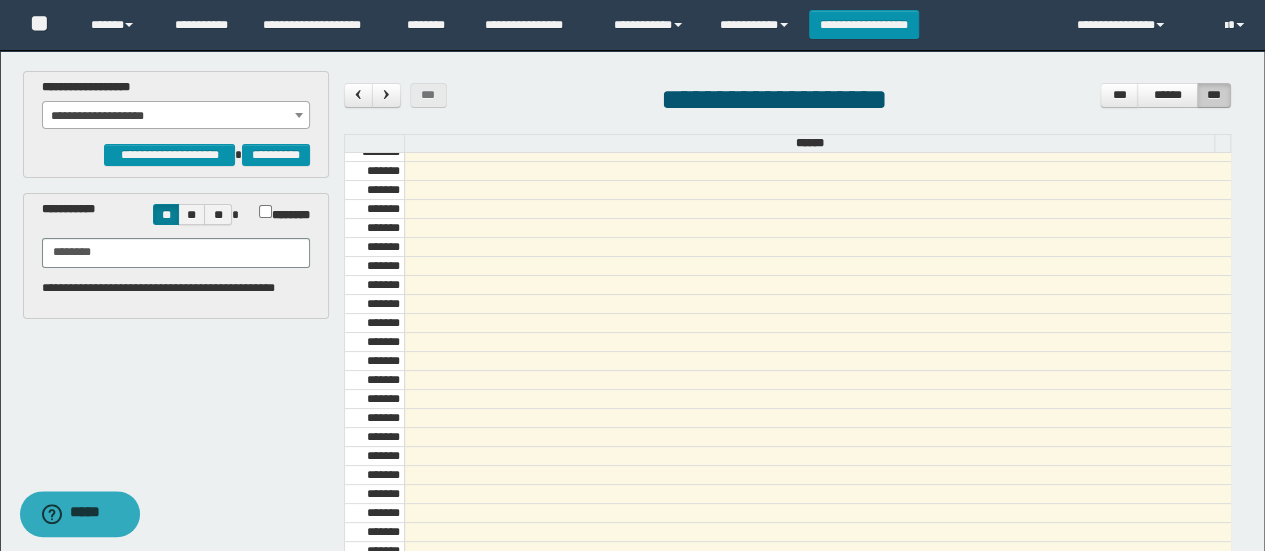 click on "**********" at bounding box center [176, 116] 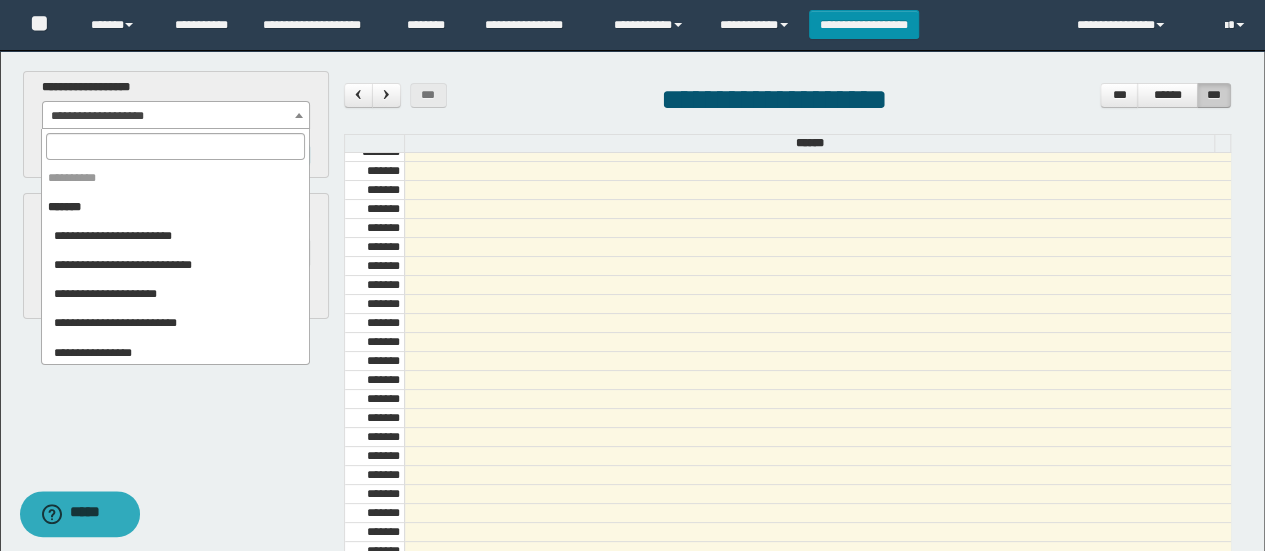 scroll, scrollTop: 2108, scrollLeft: 0, axis: vertical 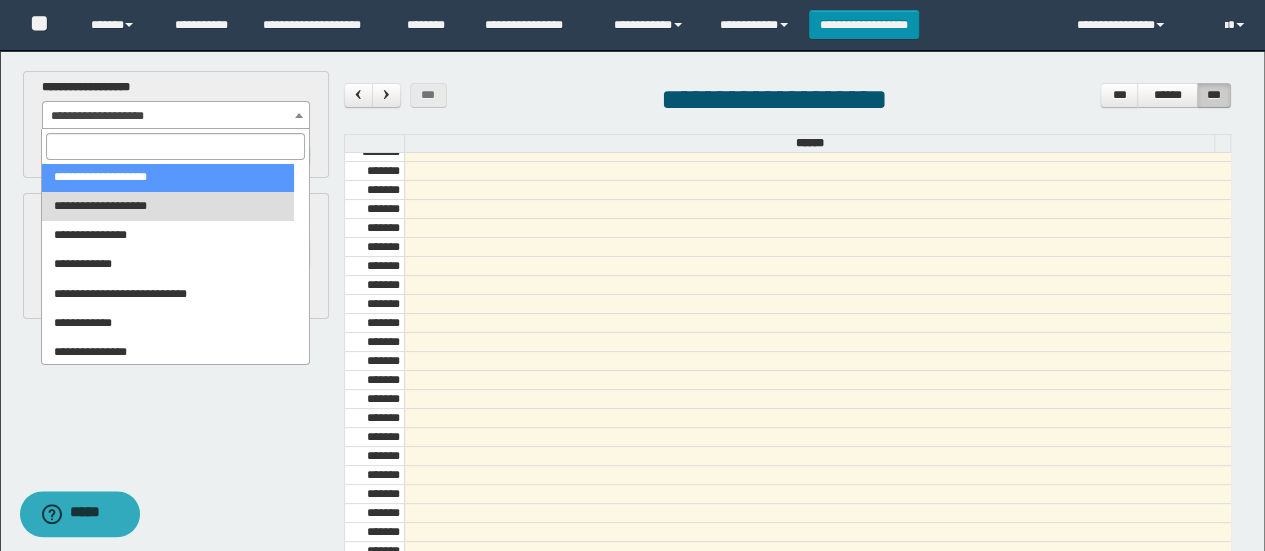 select on "***" 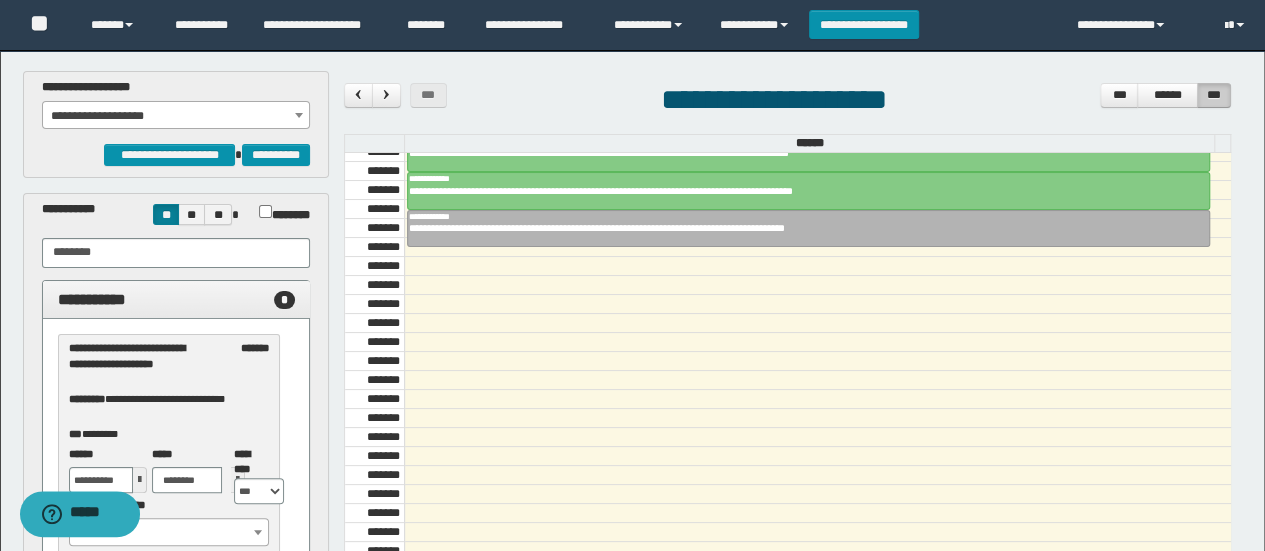 scroll, scrollTop: 1573, scrollLeft: 0, axis: vertical 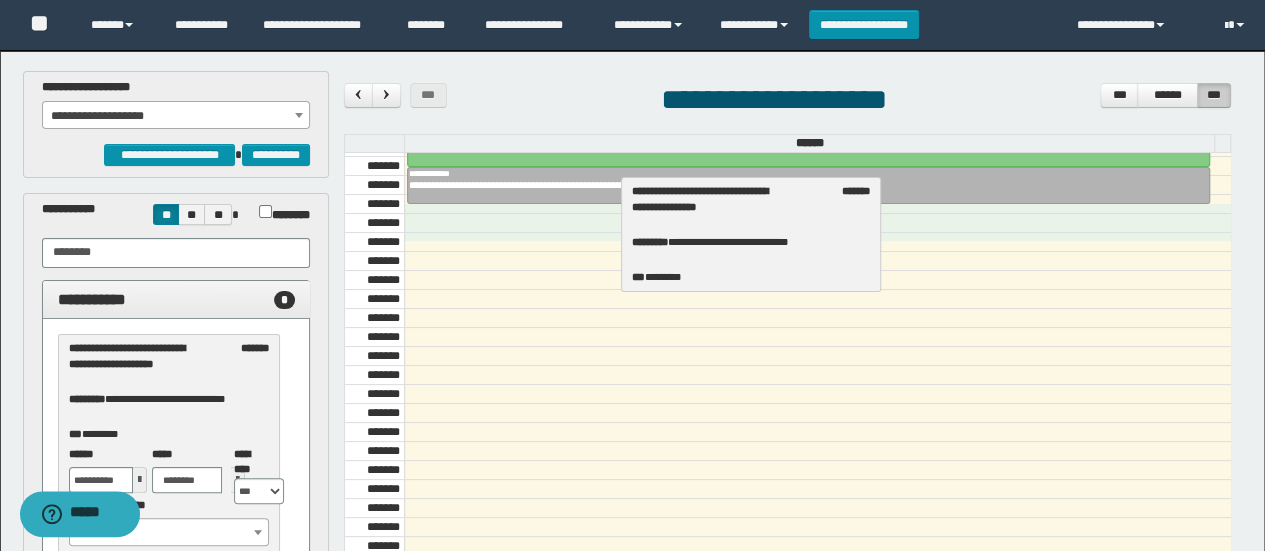 drag, startPoint x: 92, startPoint y: 360, endPoint x: 650, endPoint y: 207, distance: 578.5957 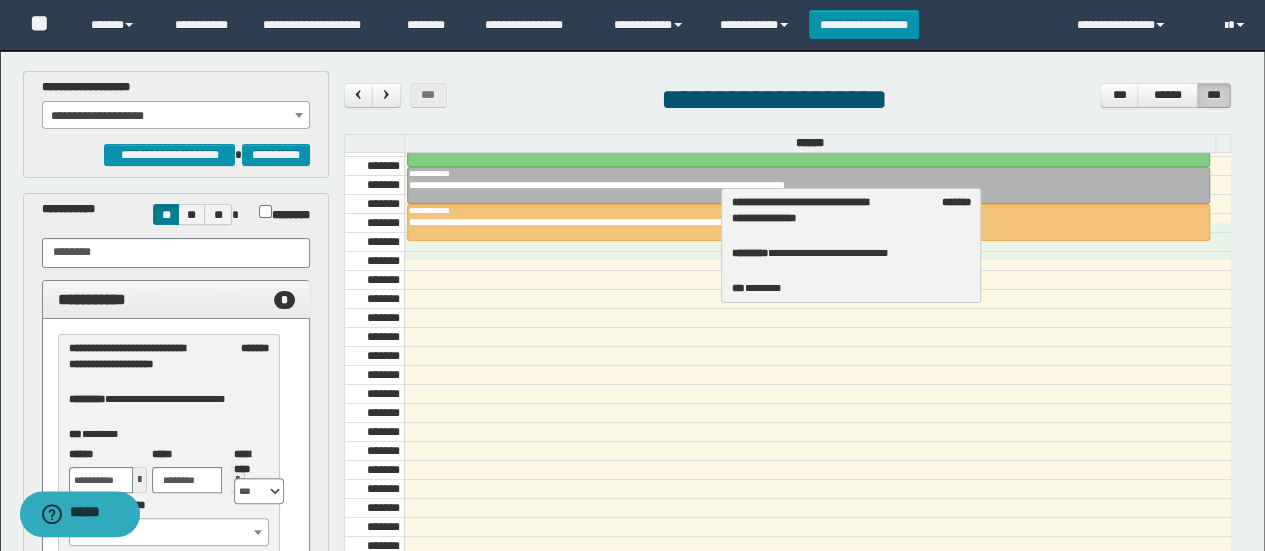 drag, startPoint x: 137, startPoint y: 375, endPoint x: 801, endPoint y: 230, distance: 679.6477 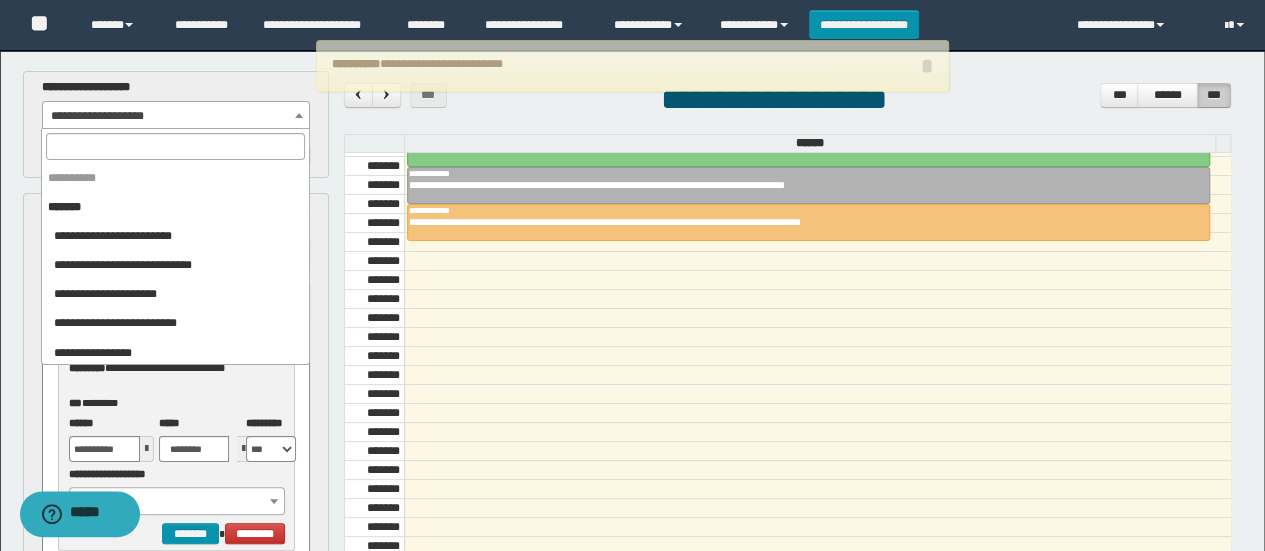 click on "**********" at bounding box center (176, 116) 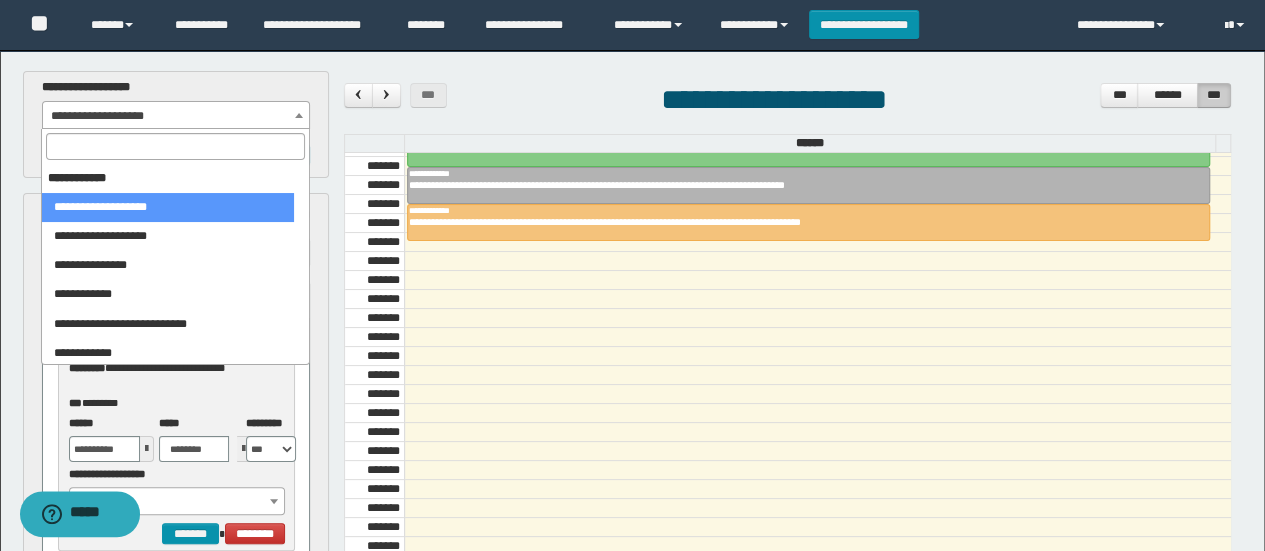 click at bounding box center (175, 146) 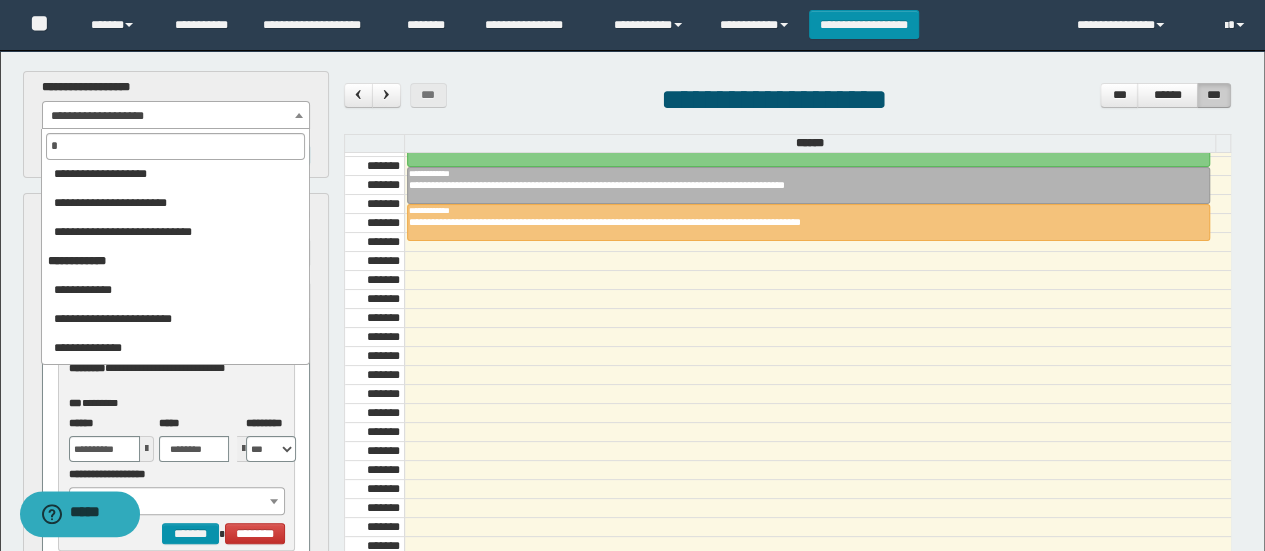 scroll, scrollTop: 0, scrollLeft: 0, axis: both 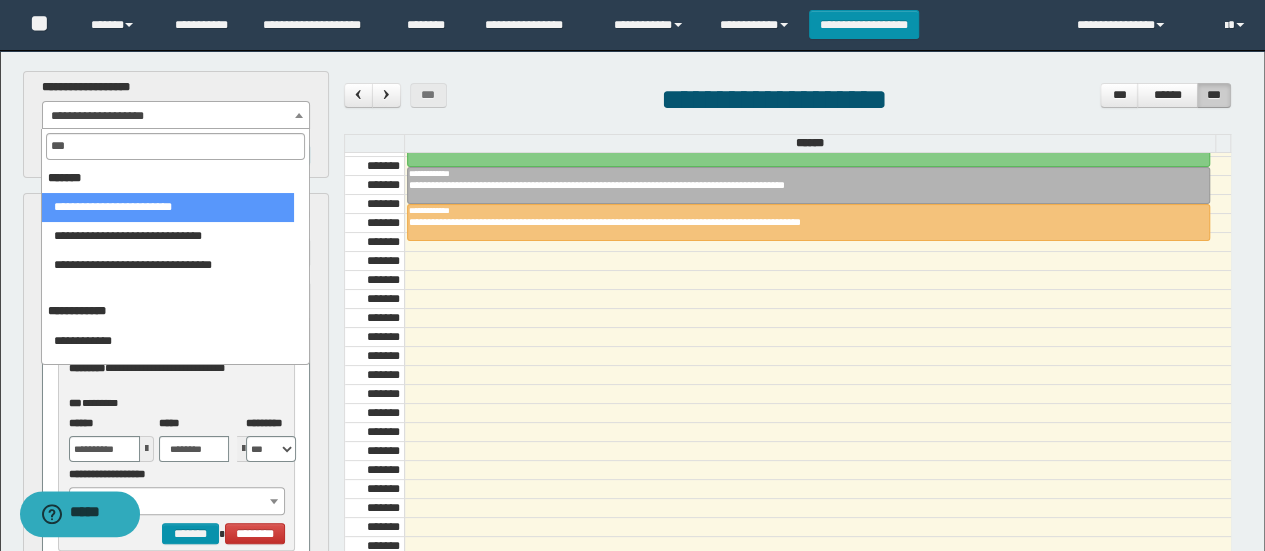 type on "****" 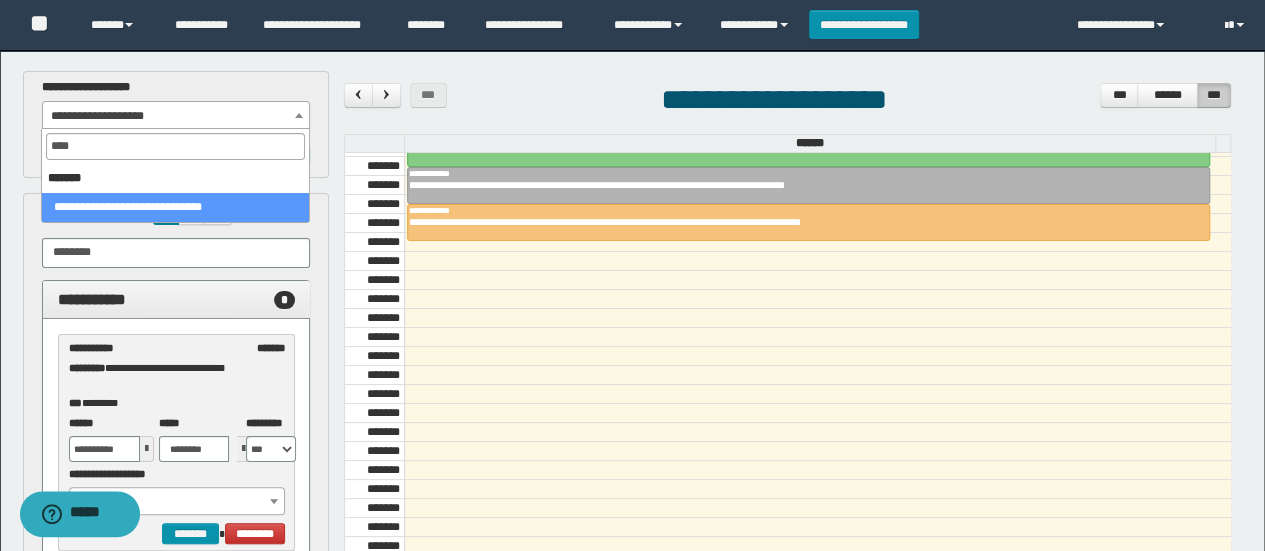 select on "******" 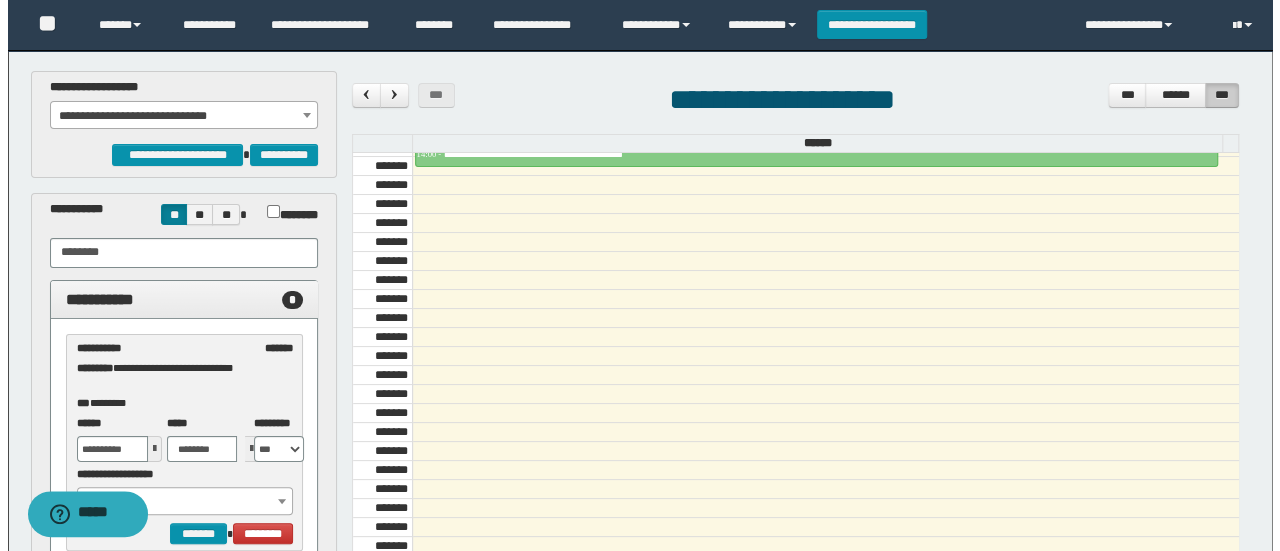 scroll, scrollTop: 1373, scrollLeft: 0, axis: vertical 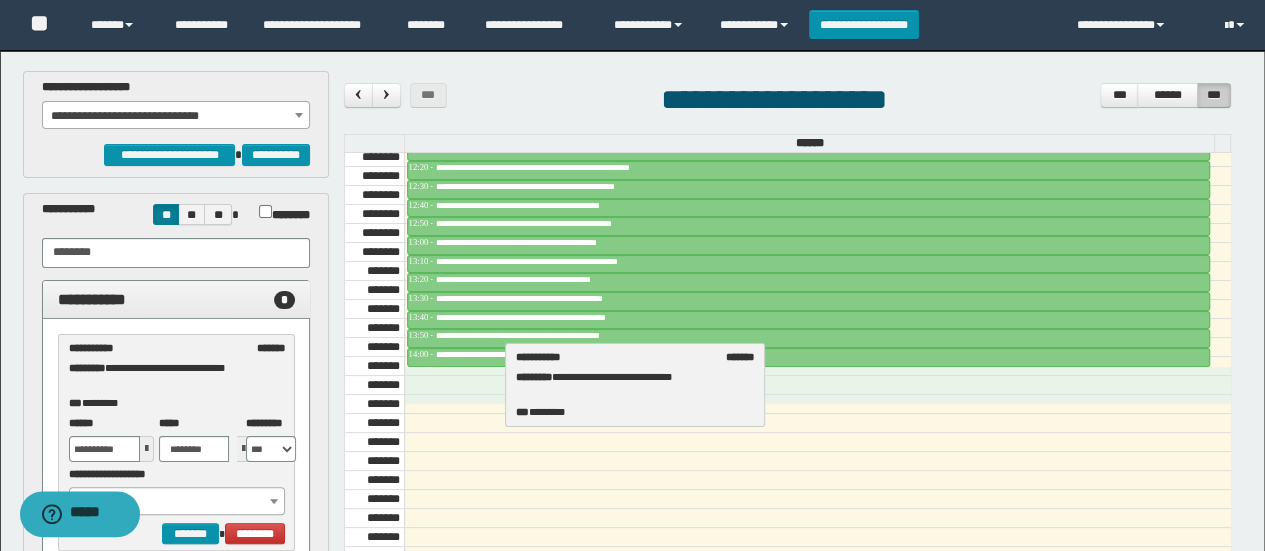 drag, startPoint x: 184, startPoint y: 351, endPoint x: 610, endPoint y: 369, distance: 426.38013 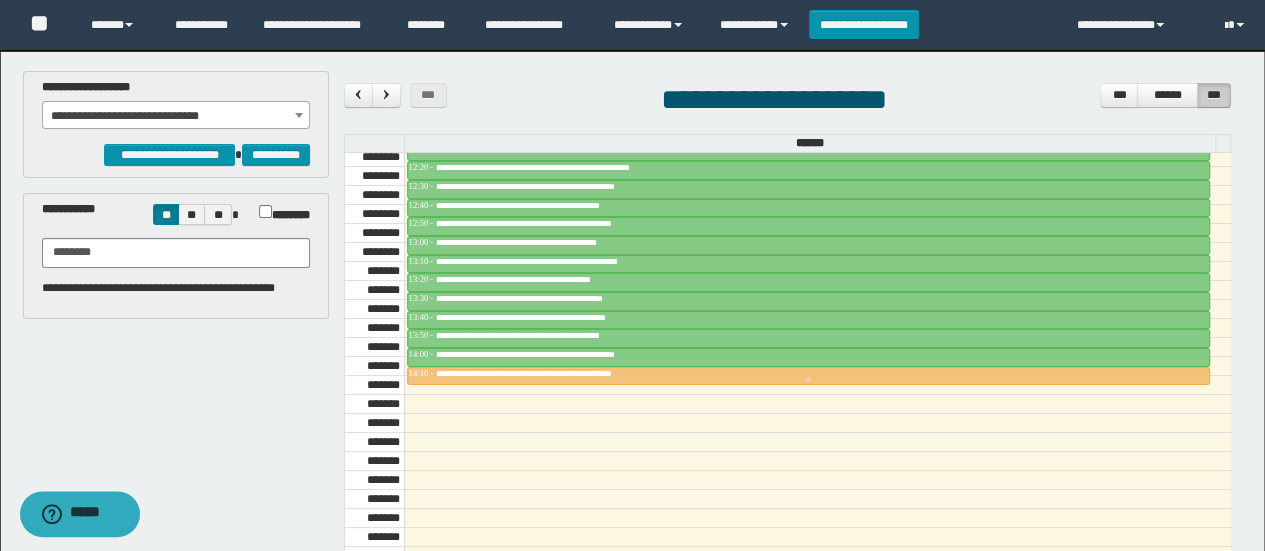 click on "**********" at bounding box center (568, 373) 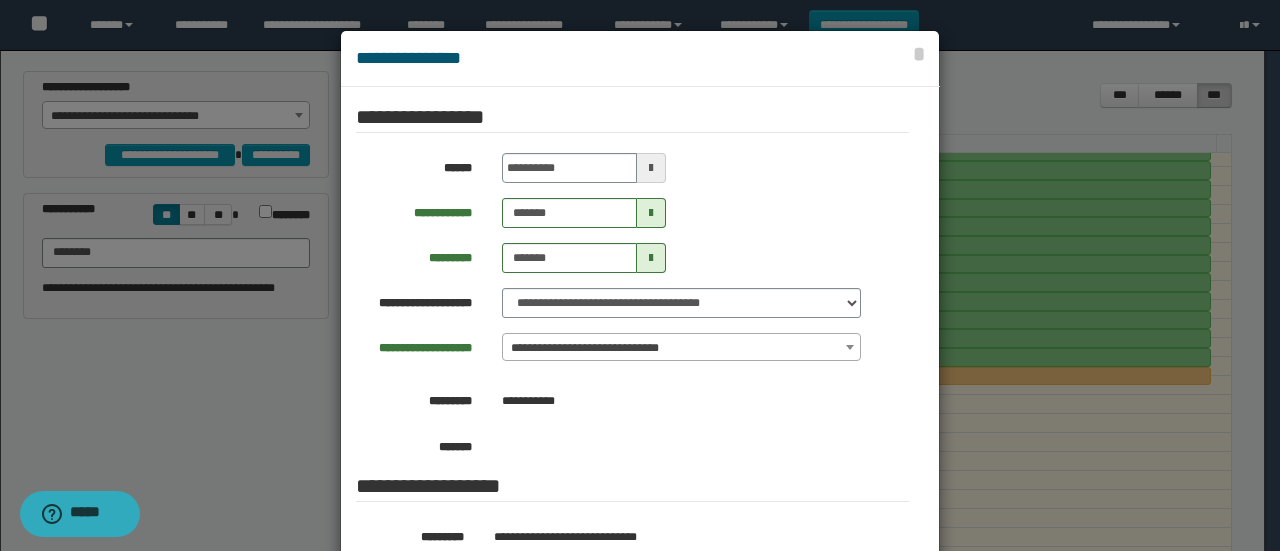 scroll, scrollTop: 0, scrollLeft: 0, axis: both 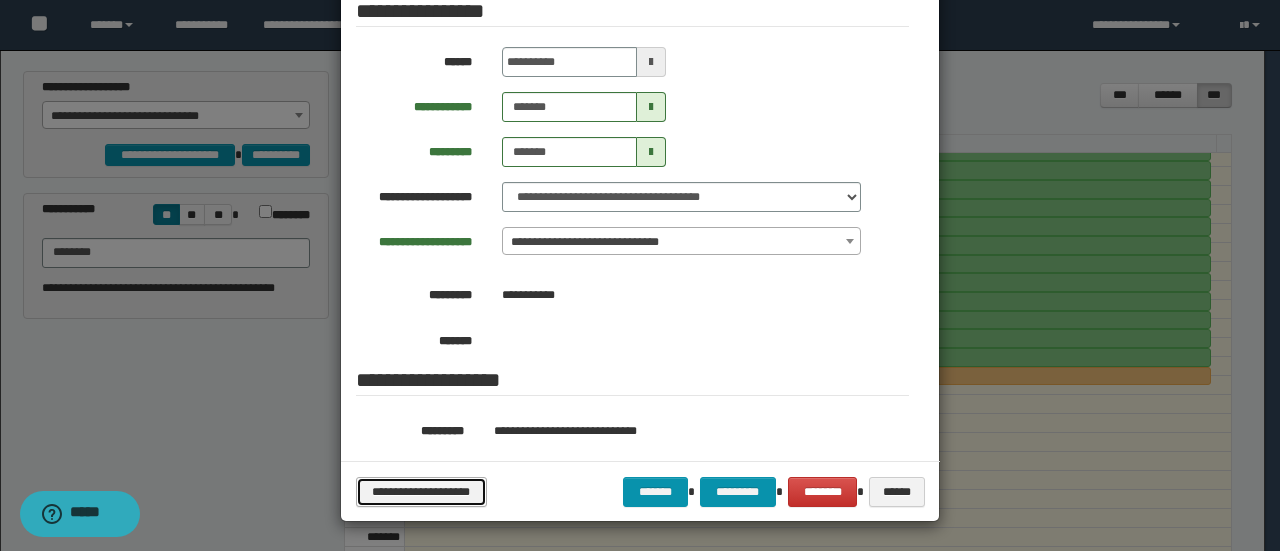 click on "**********" at bounding box center (421, 491) 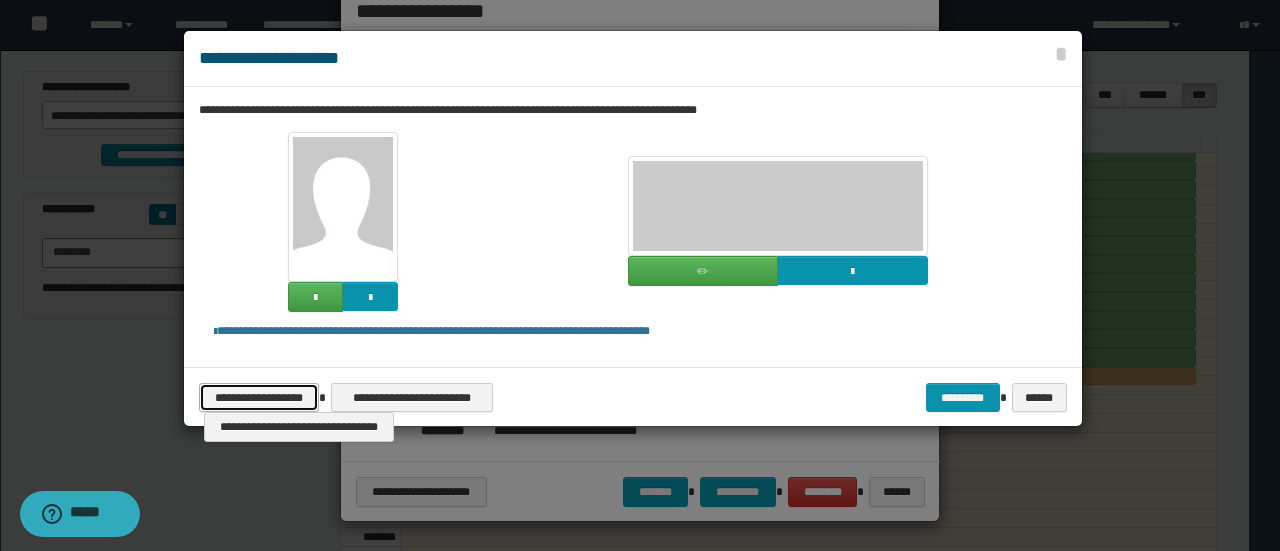 click on "**********" at bounding box center (259, 397) 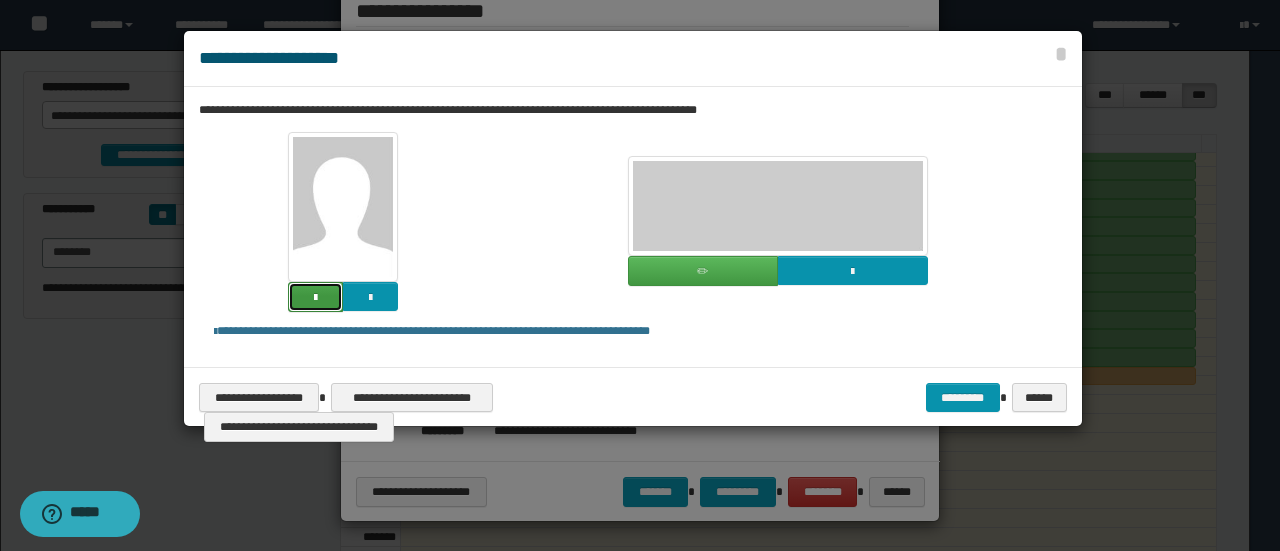 click at bounding box center [315, 298] 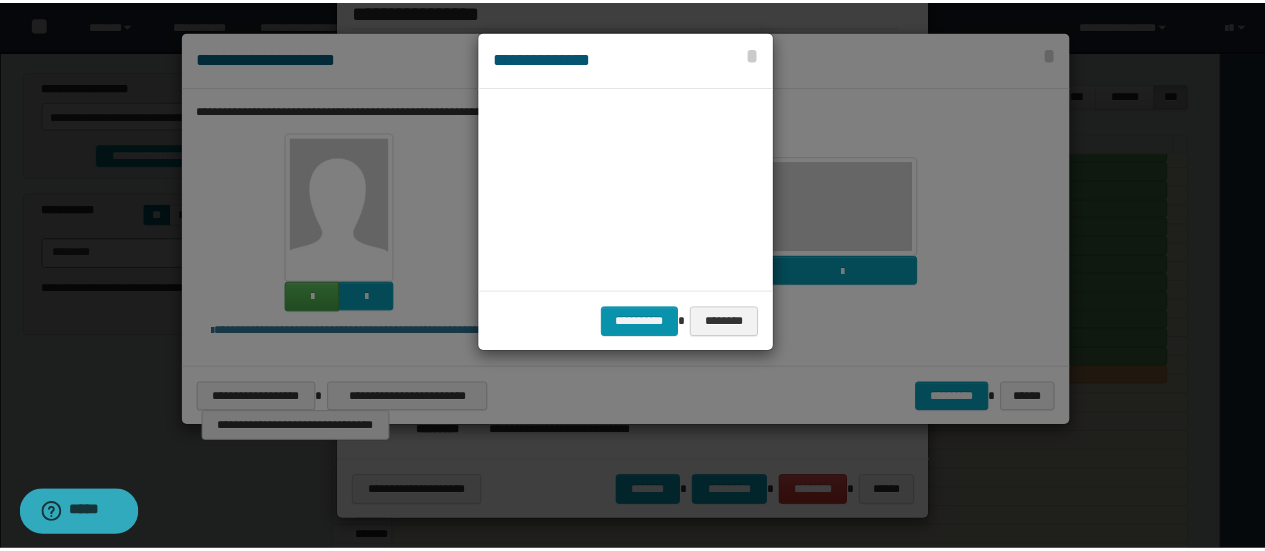 scroll, scrollTop: 45, scrollLeft: 105, axis: both 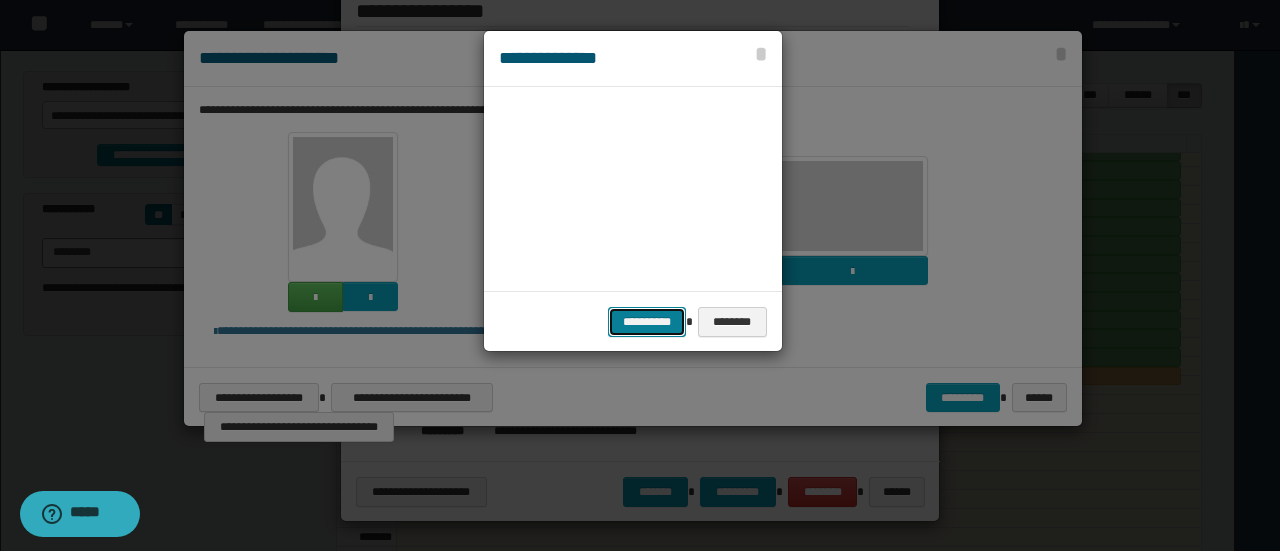 click on "**********" at bounding box center [647, 321] 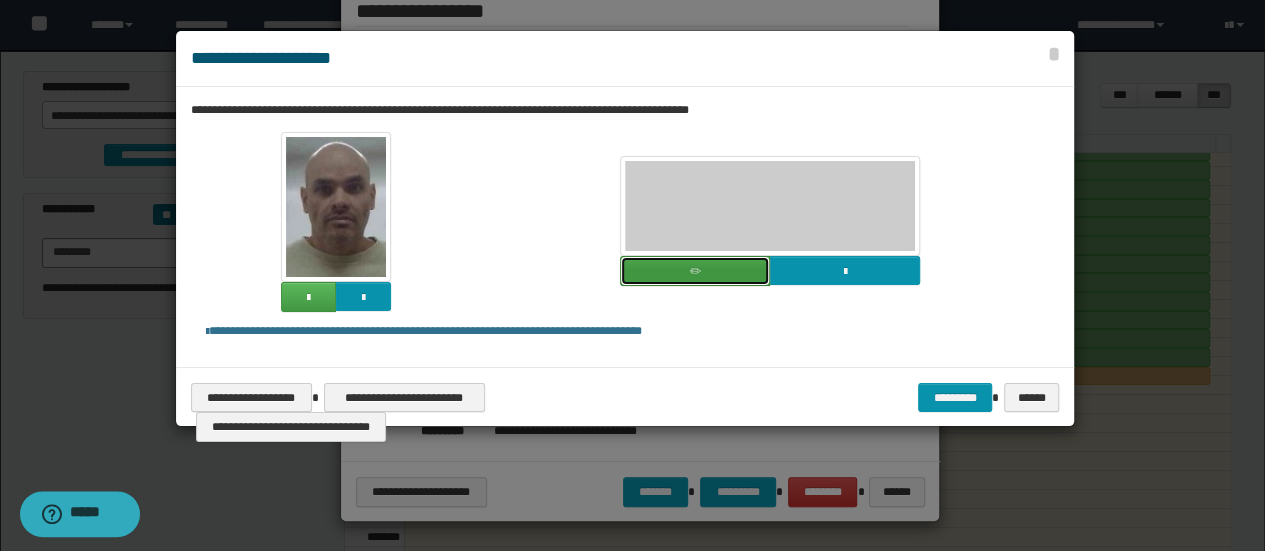 click at bounding box center (694, 272) 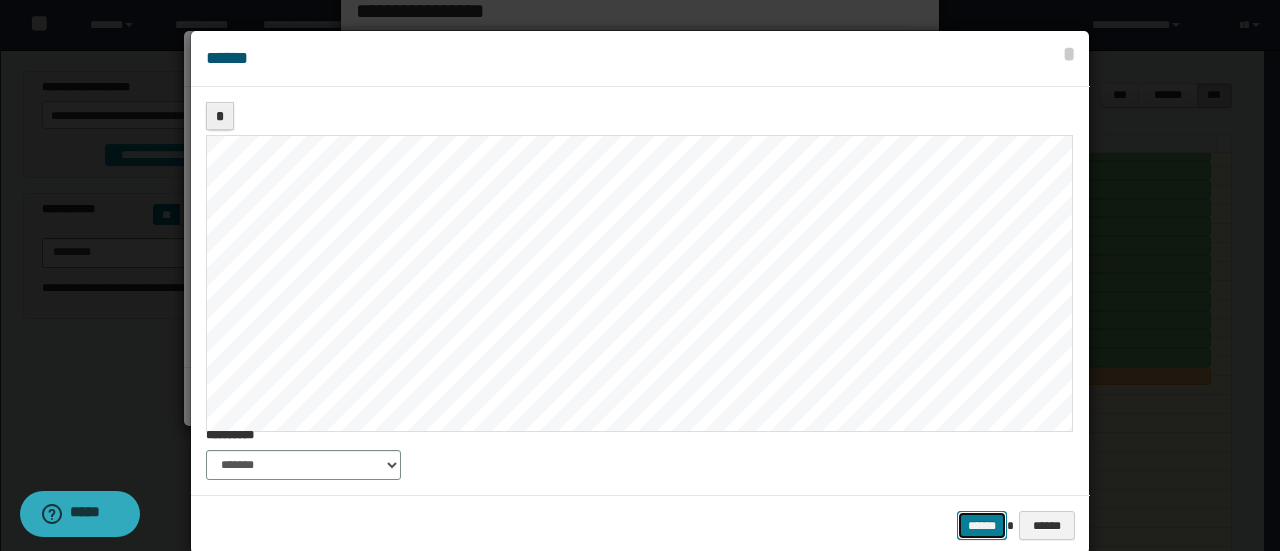 click on "******" at bounding box center [982, 525] 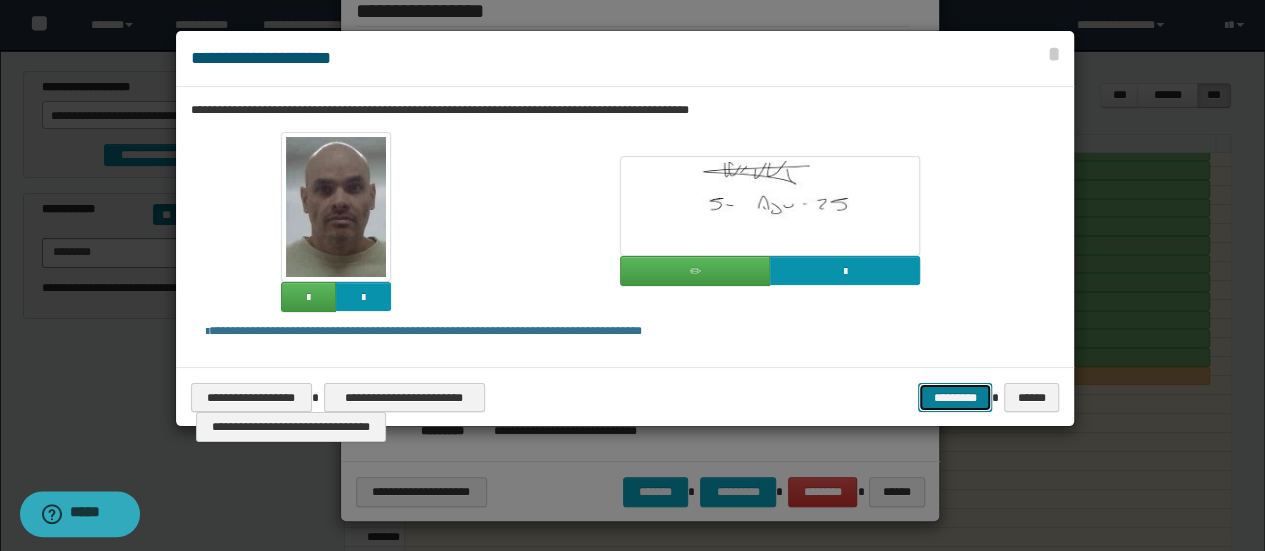 click on "*********" at bounding box center (955, 397) 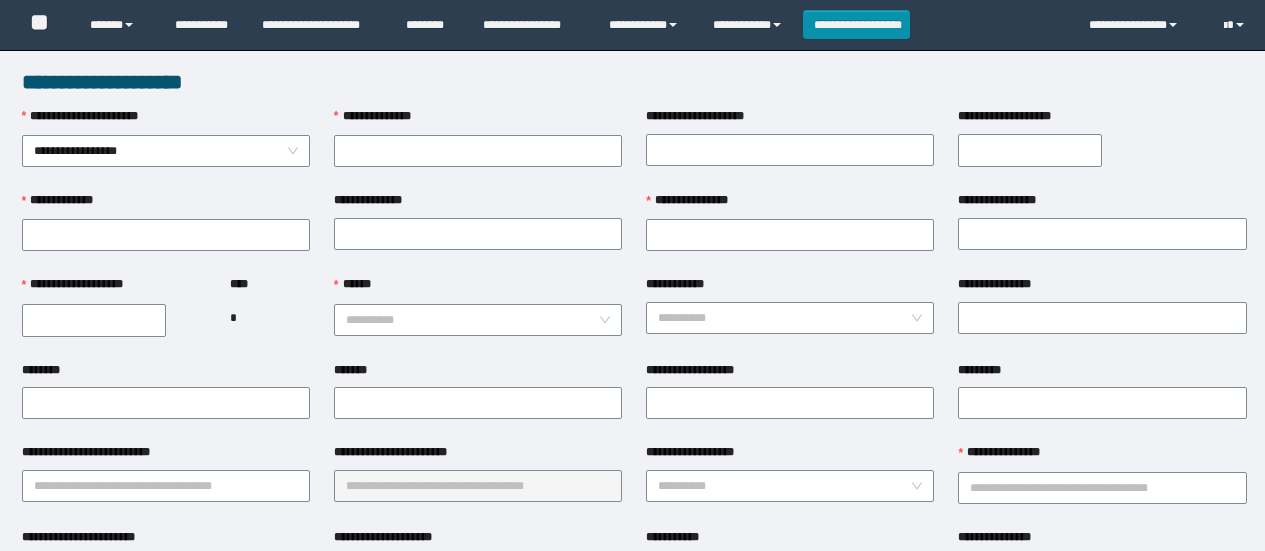 scroll, scrollTop: 0, scrollLeft: 0, axis: both 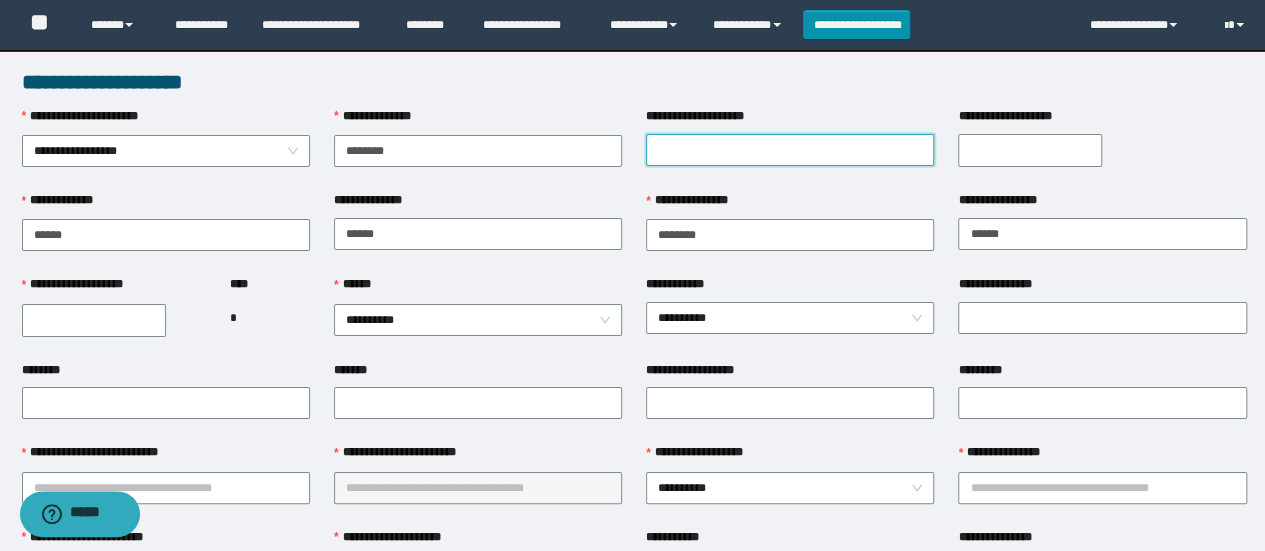 click on "**********" at bounding box center [790, 150] 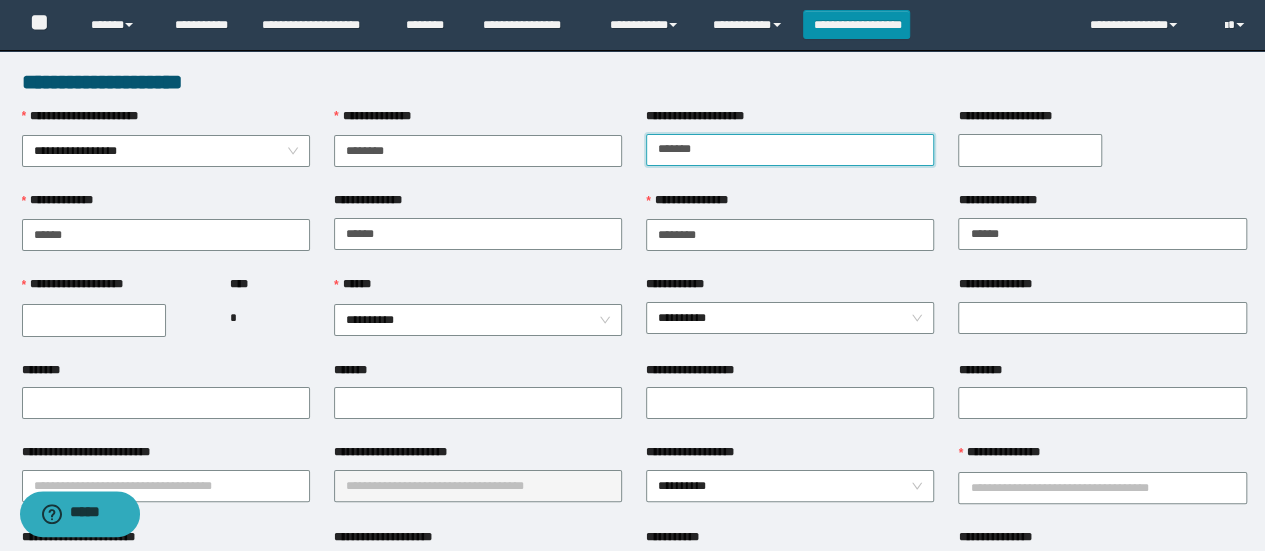 type on "********" 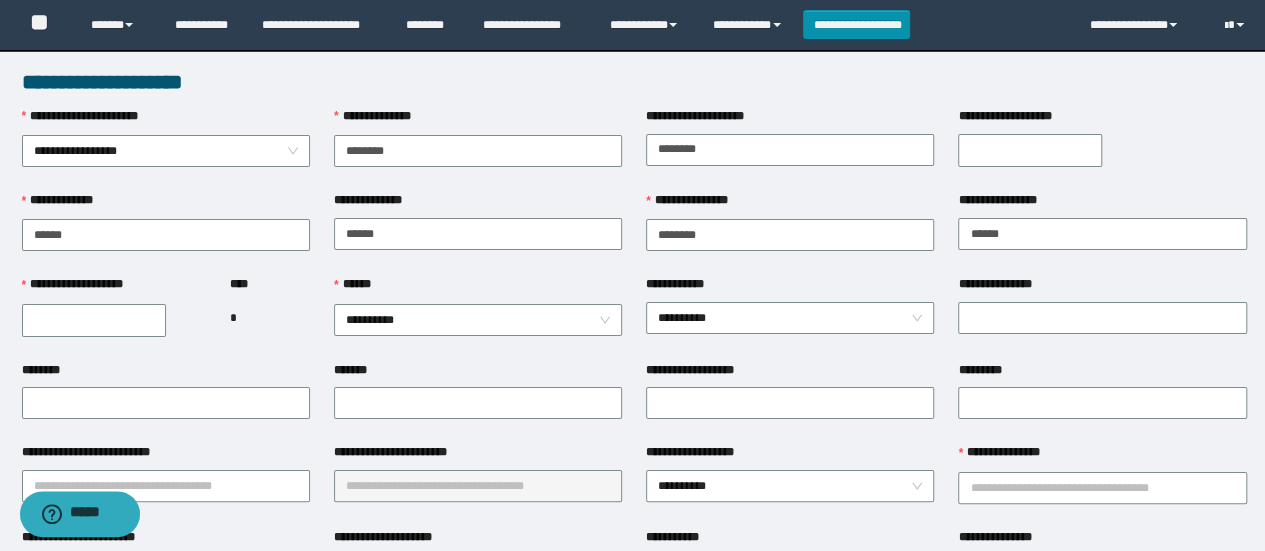 click on "**********" at bounding box center [1015, 116] 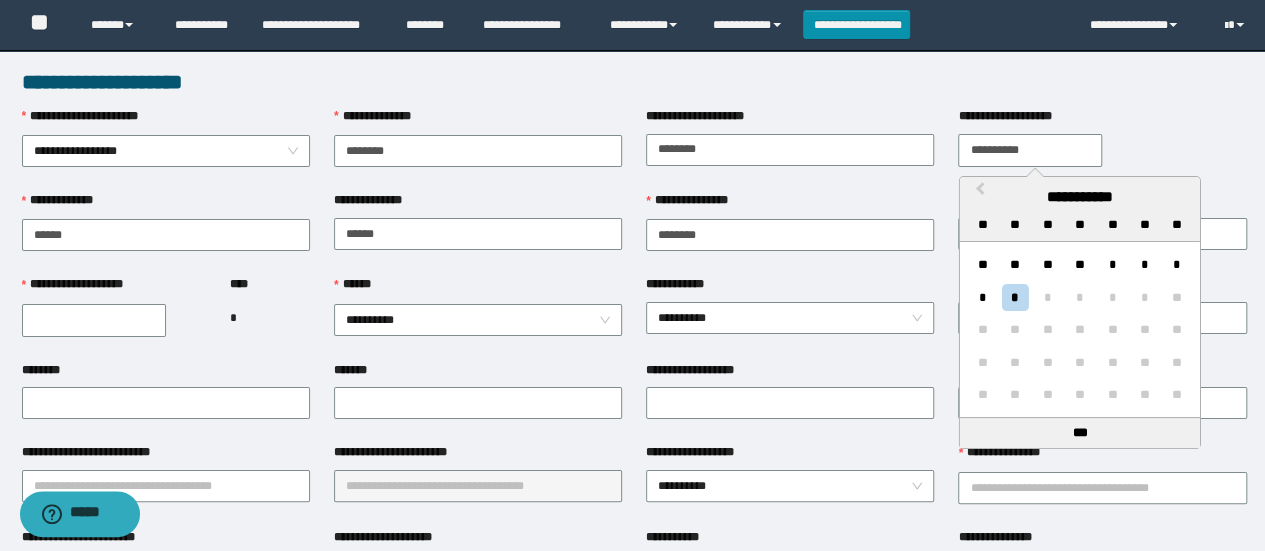 click on "**********" at bounding box center (1030, 150) 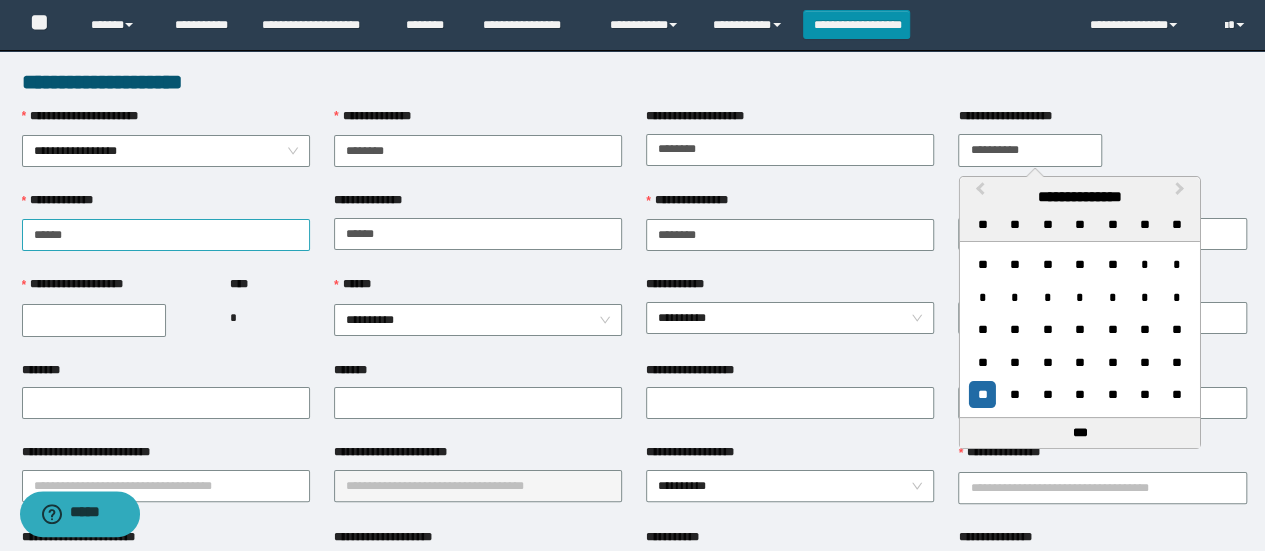 type on "**********" 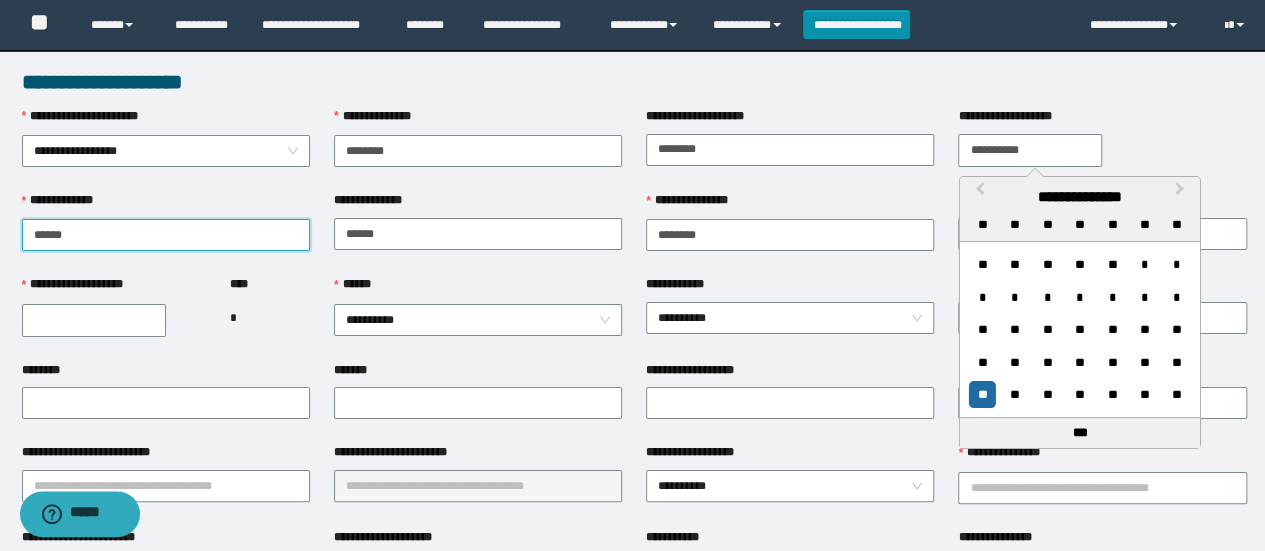 click on "**********" at bounding box center [166, 235] 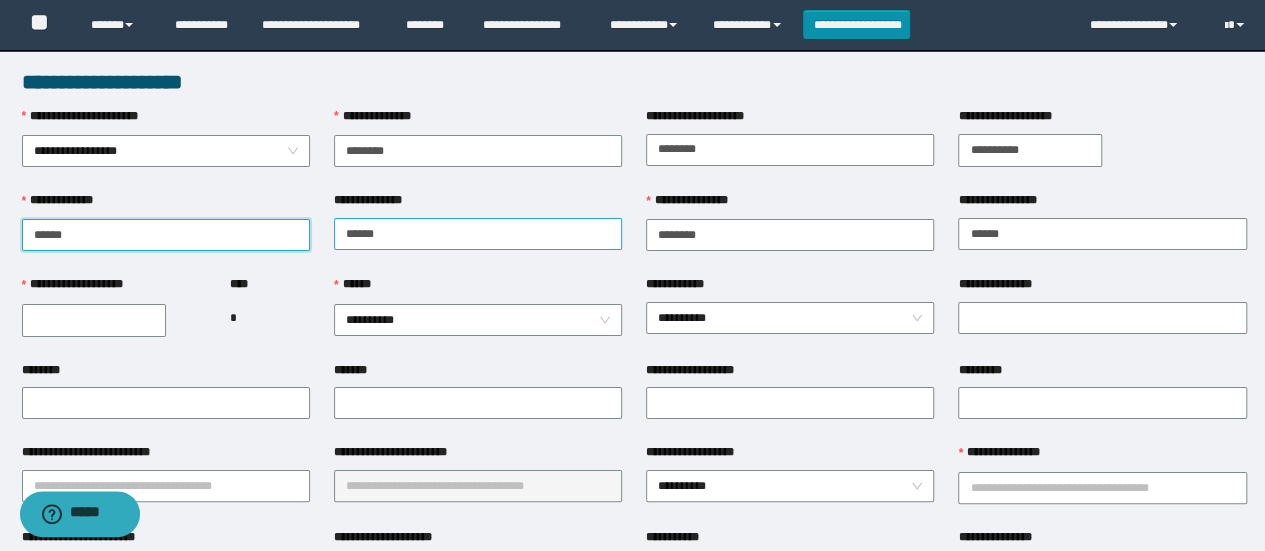 type on "******" 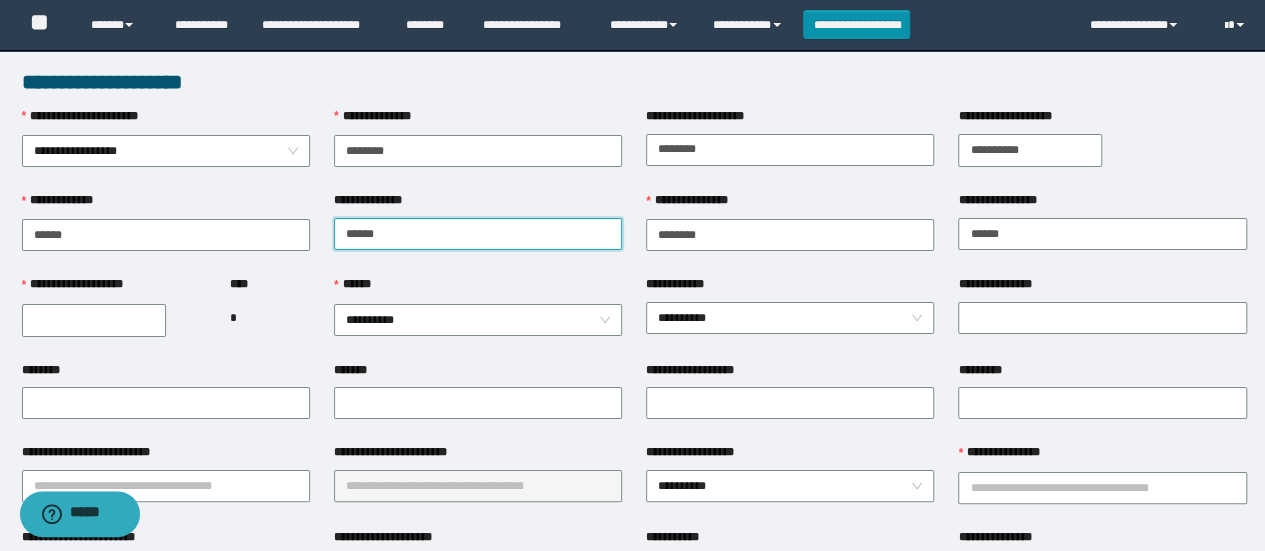 click on "**********" at bounding box center [478, 234] 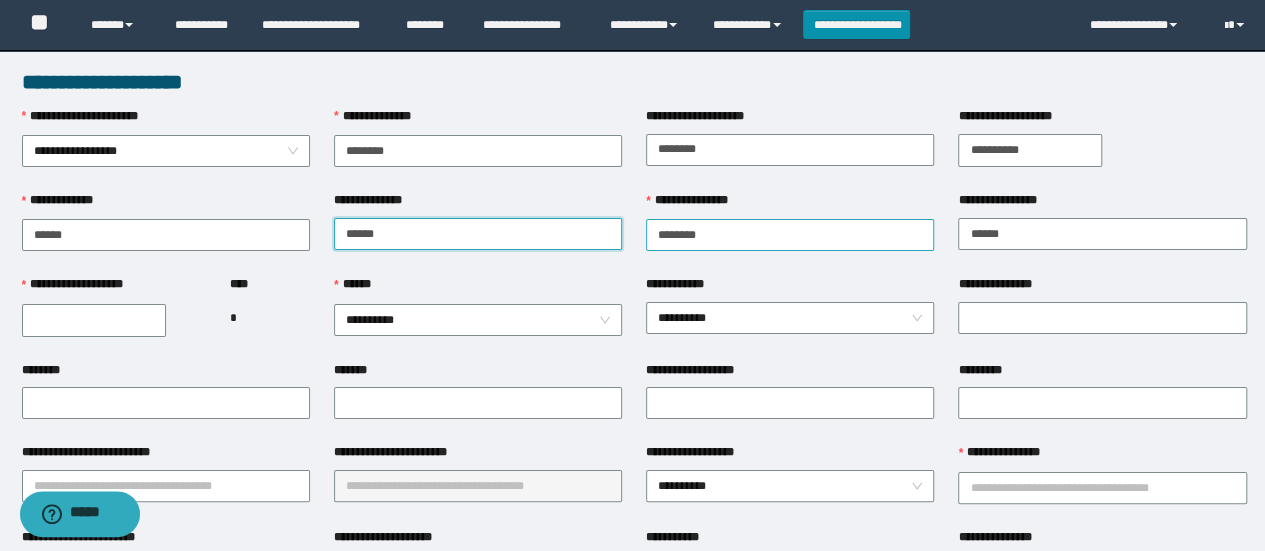 type on "******" 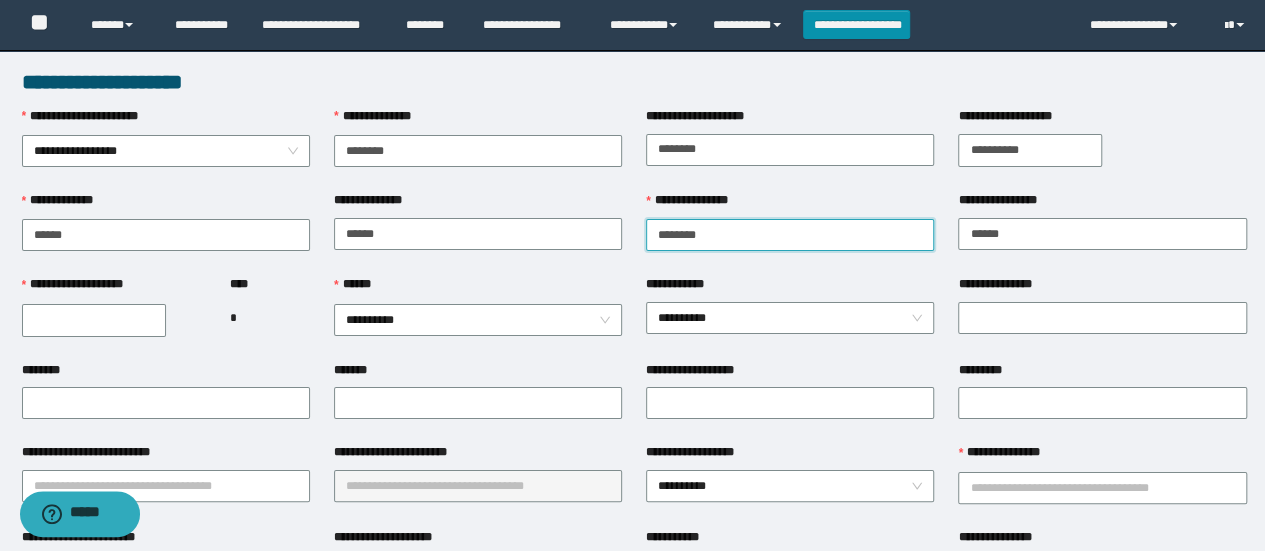 click on "**********" at bounding box center (790, 235) 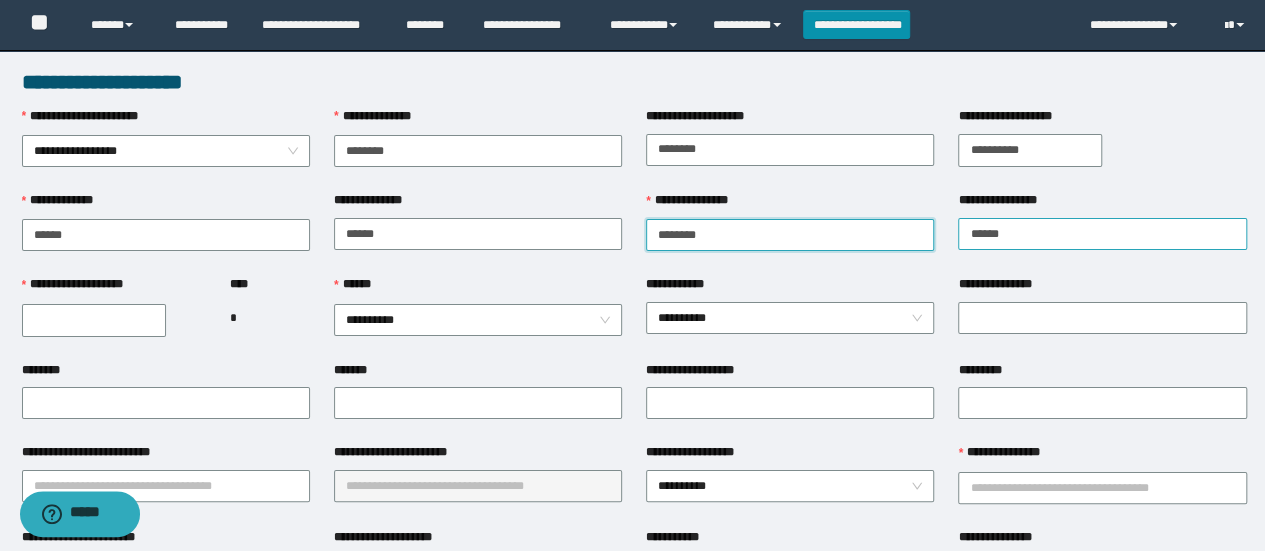 type on "********" 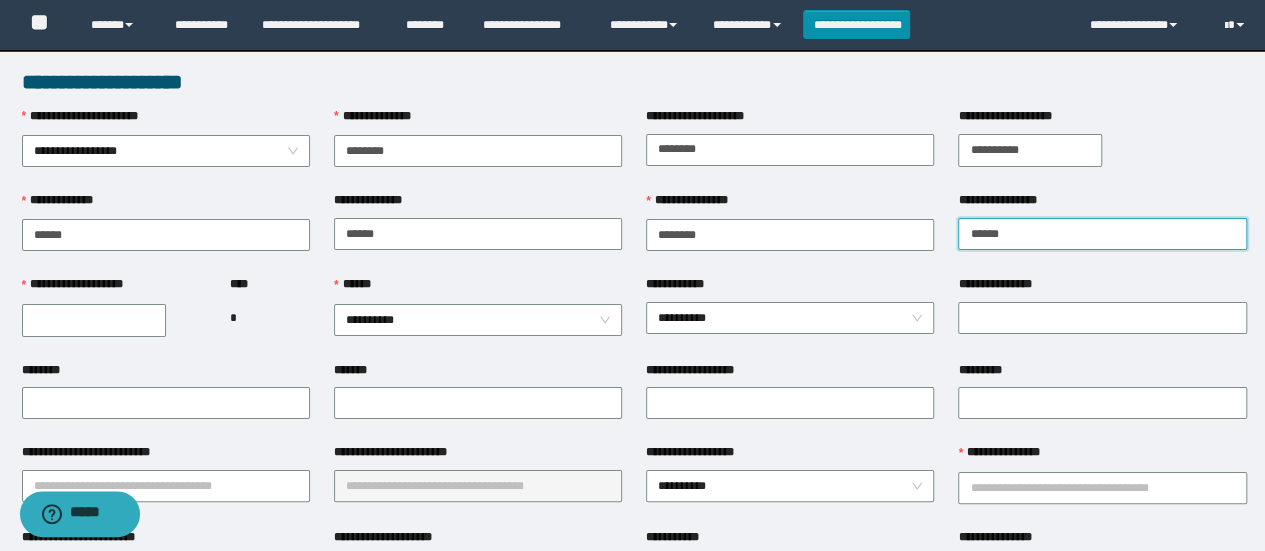 click on "**********" at bounding box center (1102, 234) 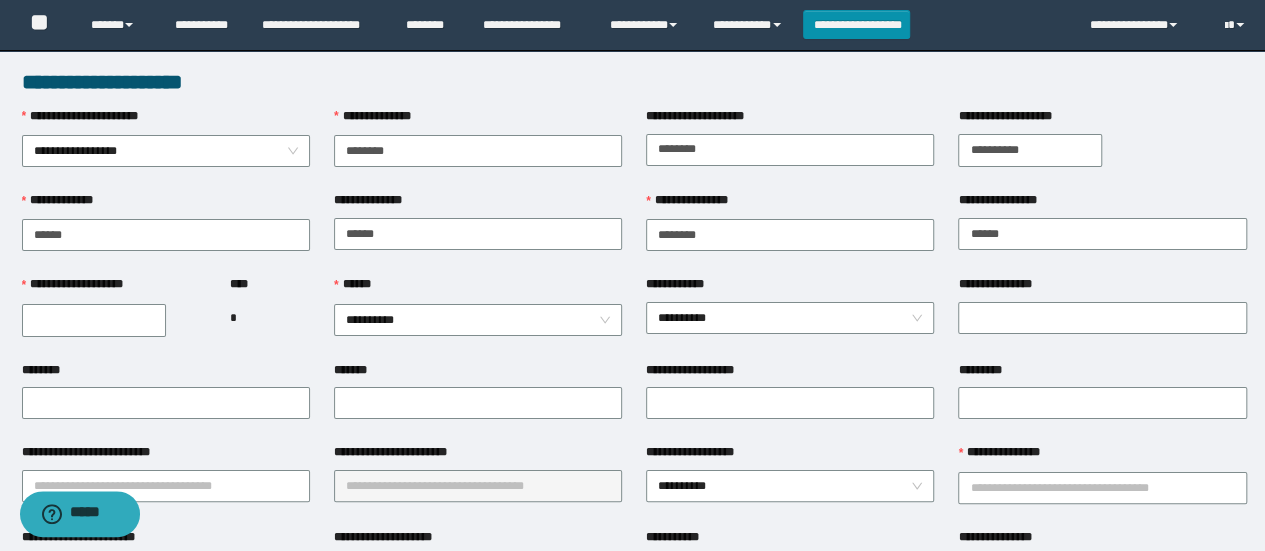 click on "**********" at bounding box center [94, 320] 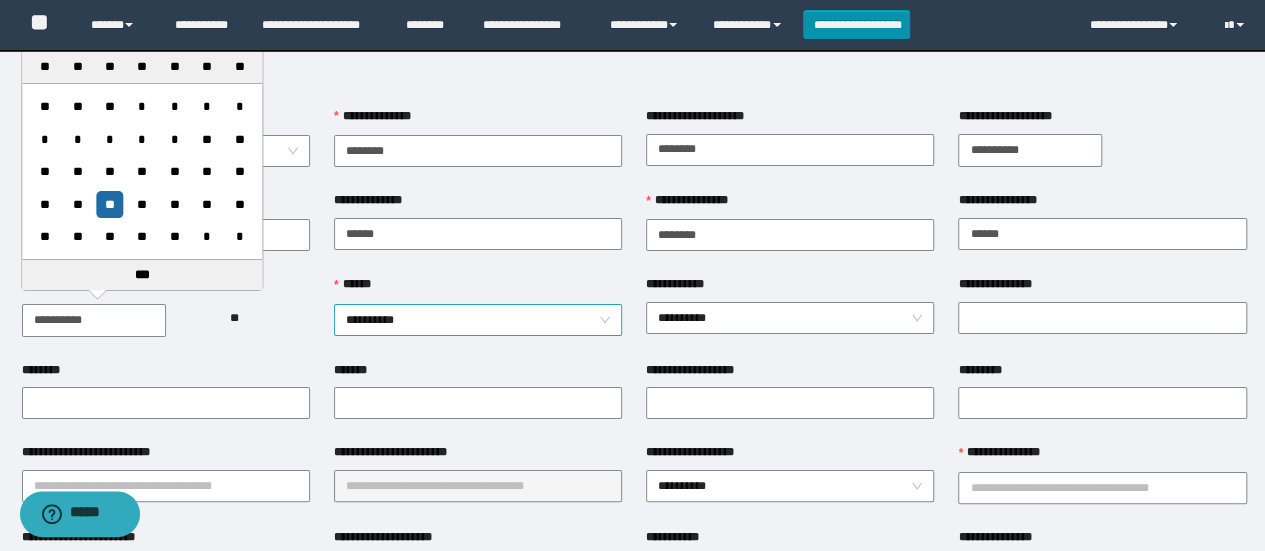 type on "**********" 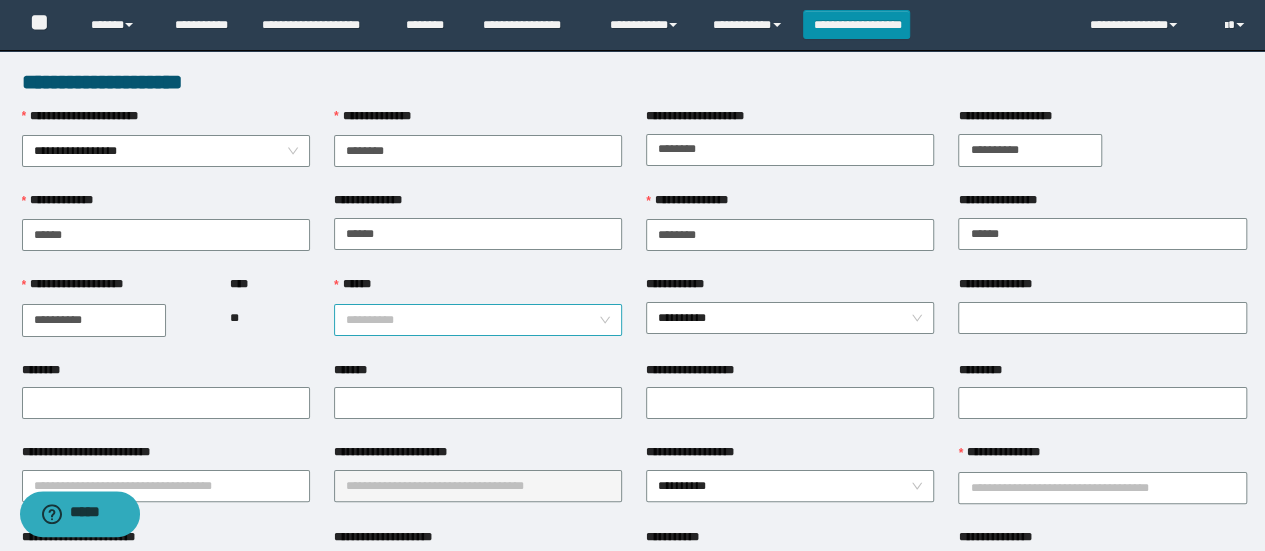 click on "**********" at bounding box center [478, 320] 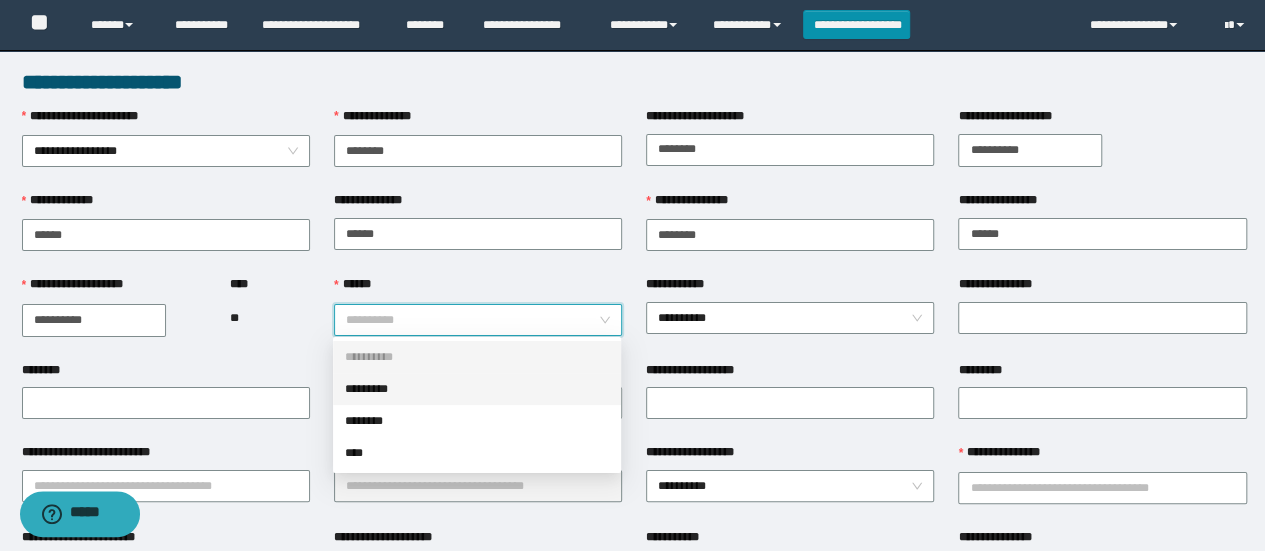click on "*********" at bounding box center [477, 389] 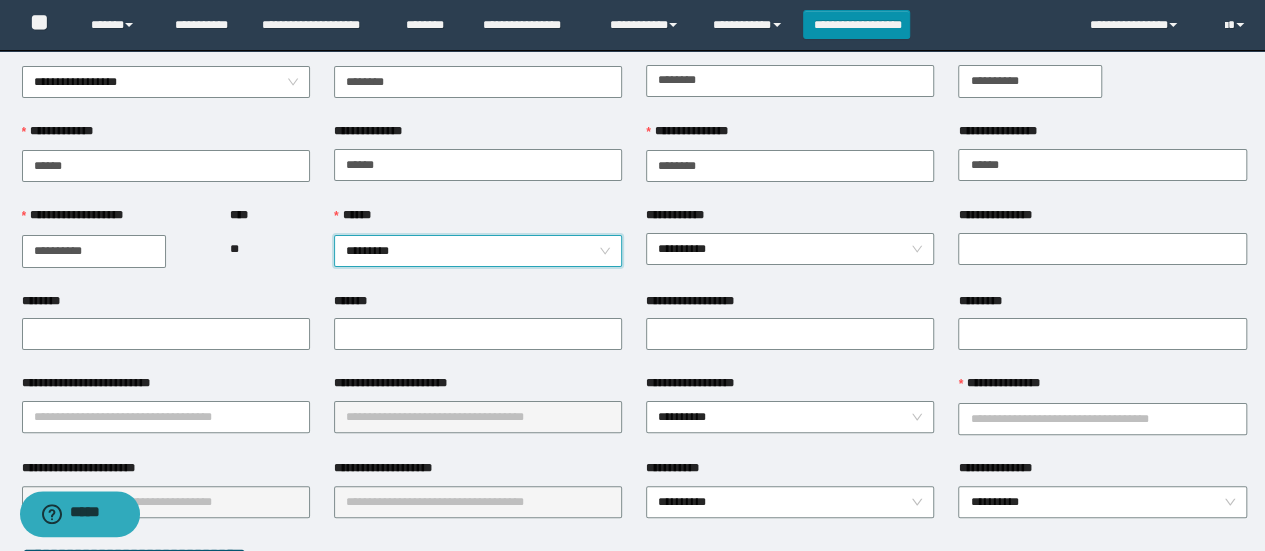 scroll, scrollTop: 100, scrollLeft: 0, axis: vertical 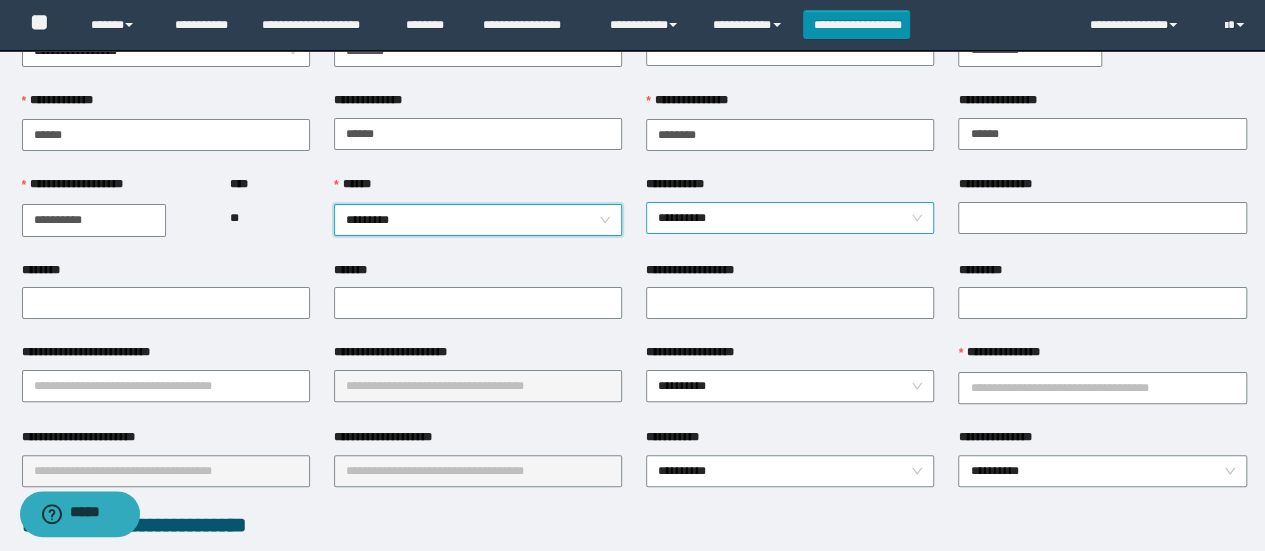 click on "**********" at bounding box center (790, 218) 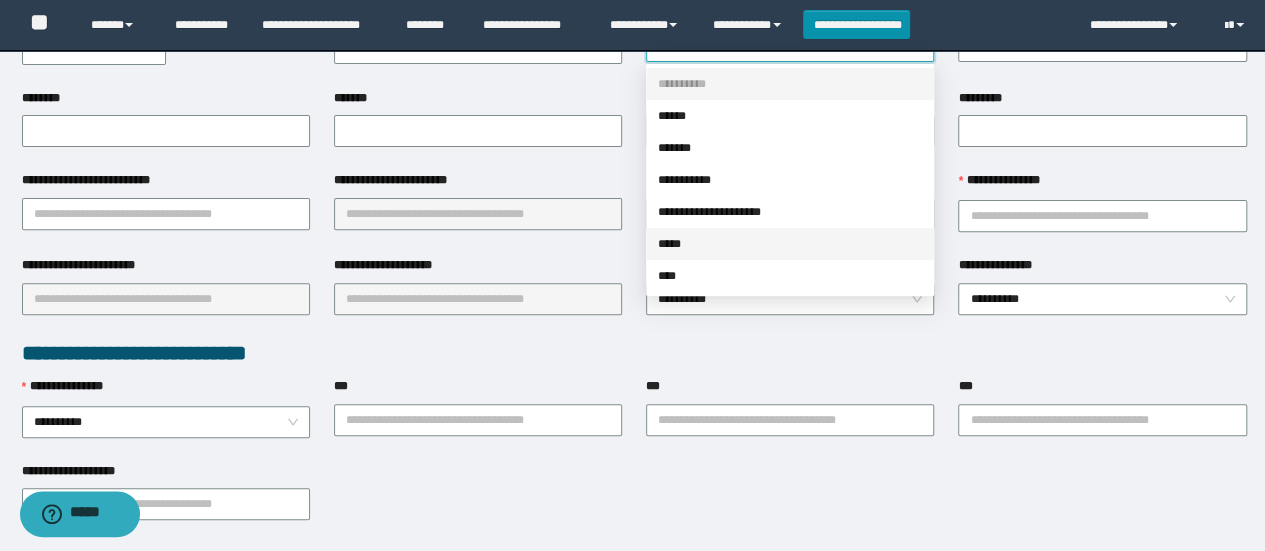 scroll, scrollTop: 200, scrollLeft: 0, axis: vertical 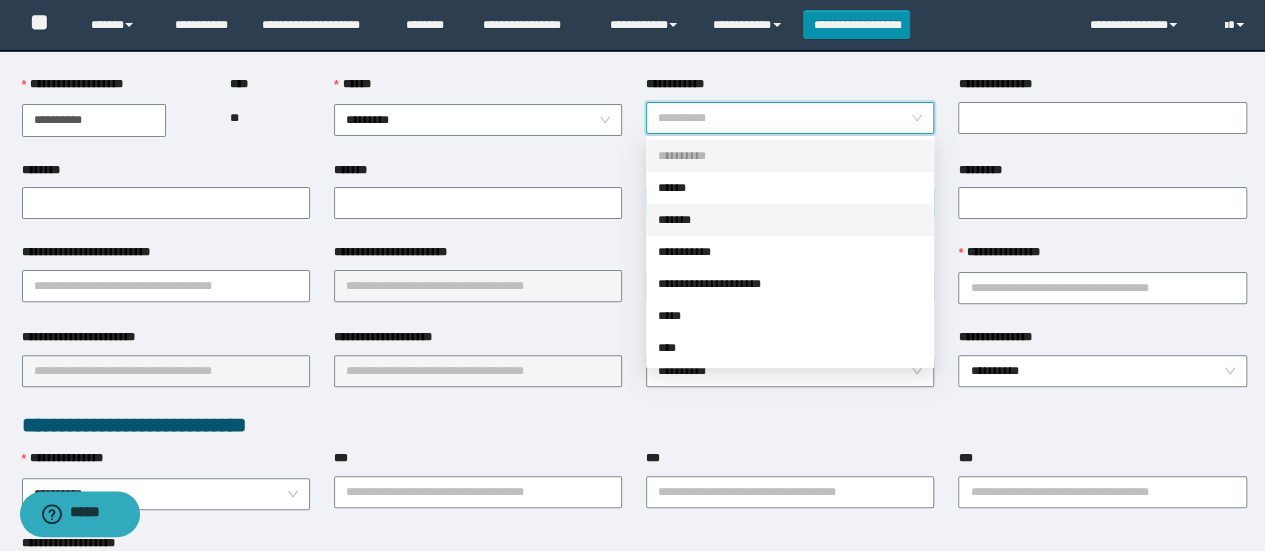 click on "******" at bounding box center [790, 188] 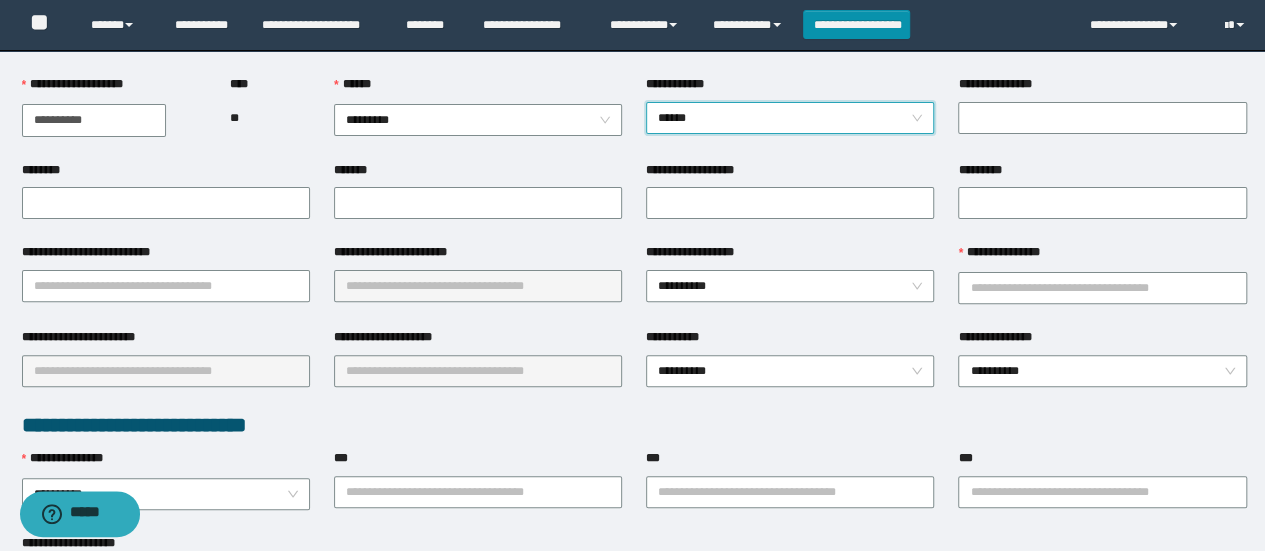 drag, startPoint x: 1018, startPoint y: 89, endPoint x: 1002, endPoint y: 99, distance: 18.867962 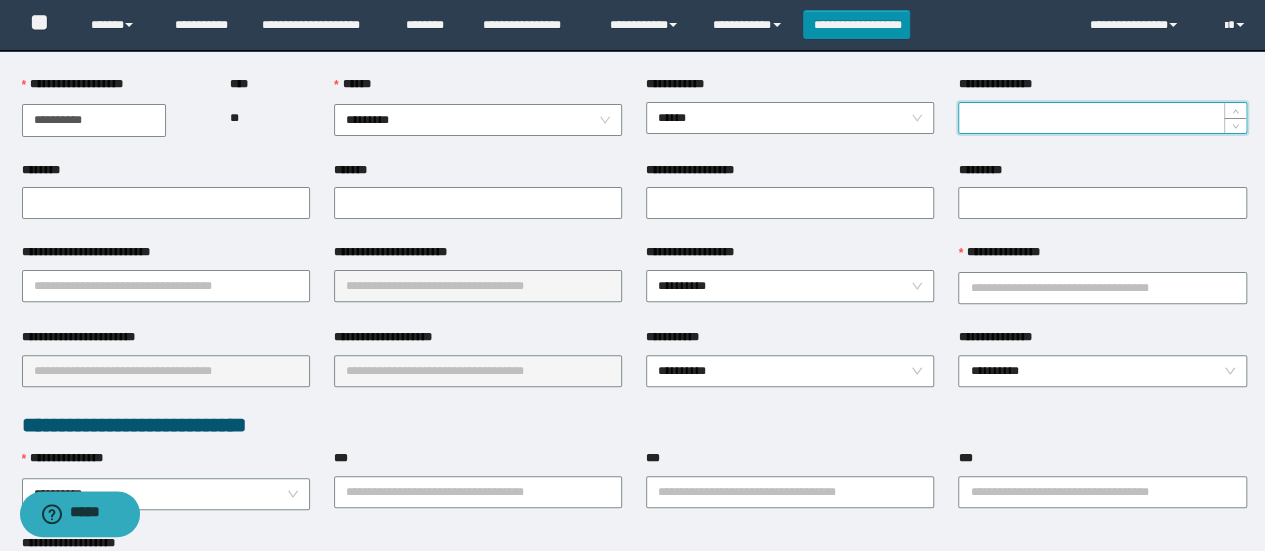 click on "**********" at bounding box center (1102, 118) 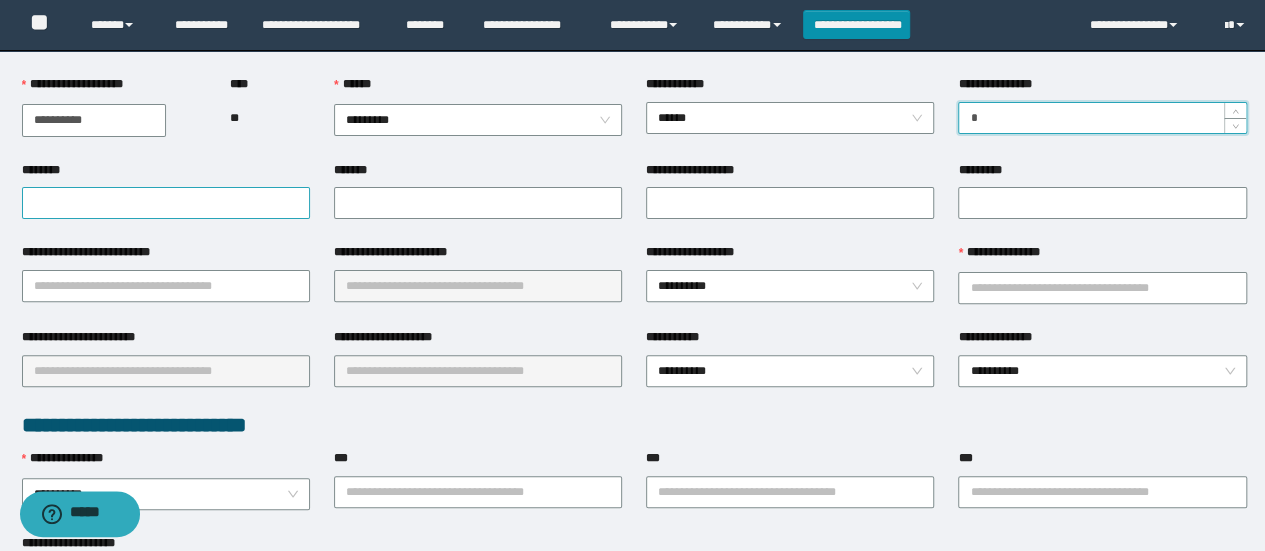 type on "*" 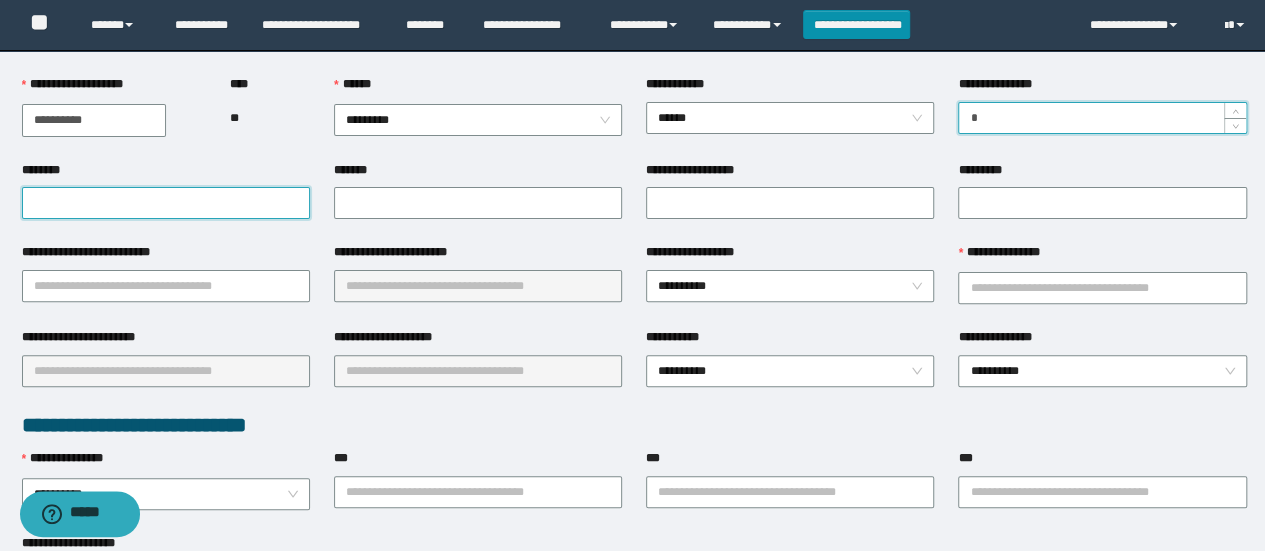 drag, startPoint x: 214, startPoint y: 199, endPoint x: 229, endPoint y: 200, distance: 15.033297 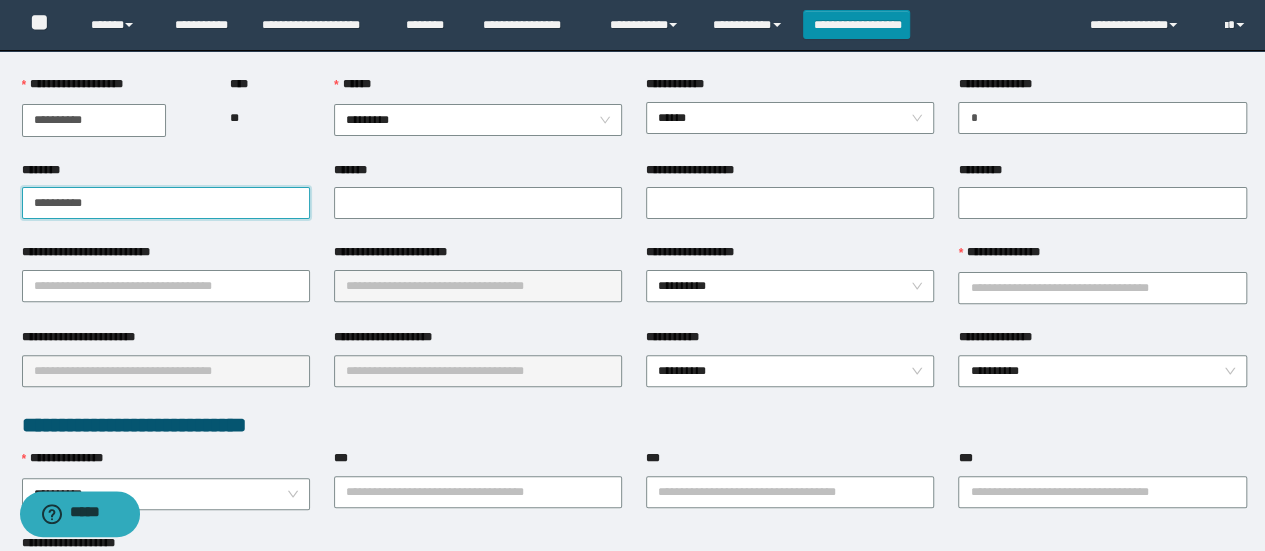 click on "**********" at bounding box center (166, 203) 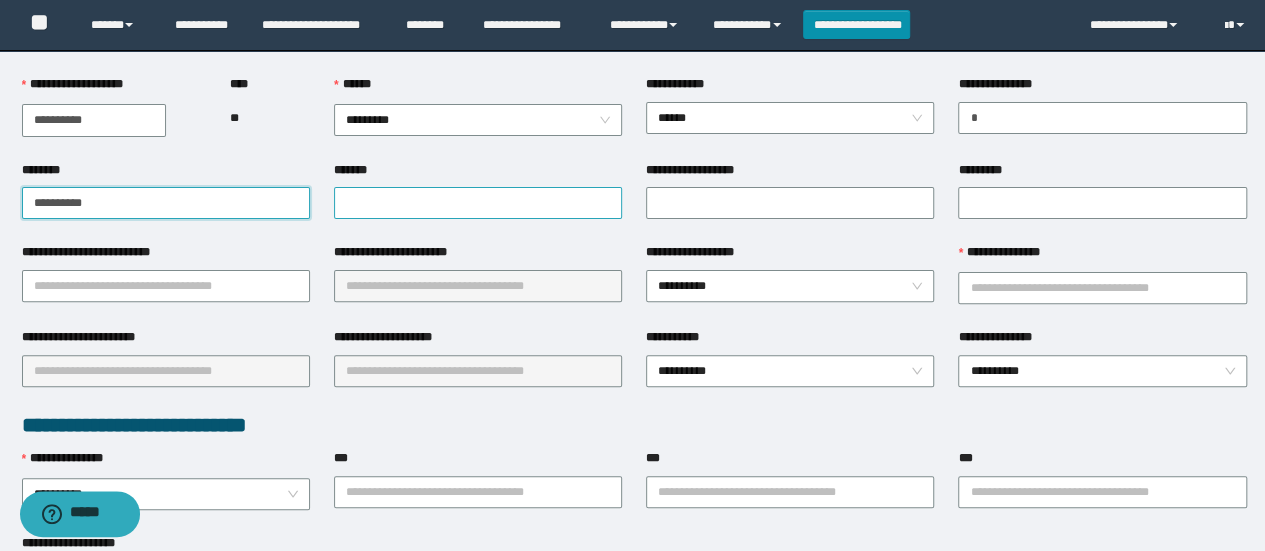 type on "**********" 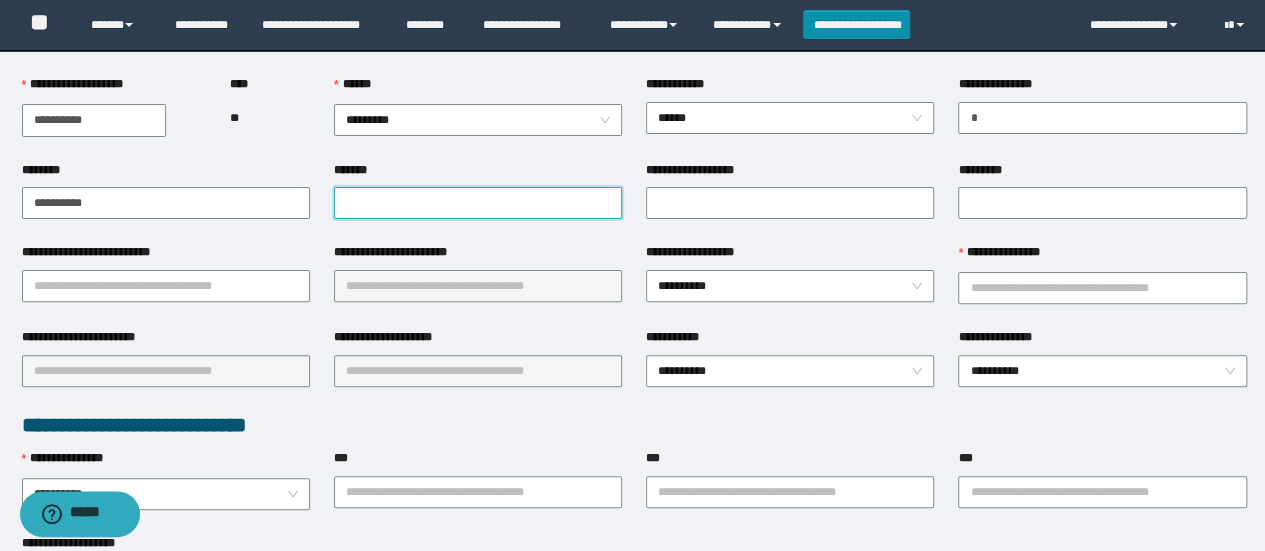 click on "*******" at bounding box center (478, 203) 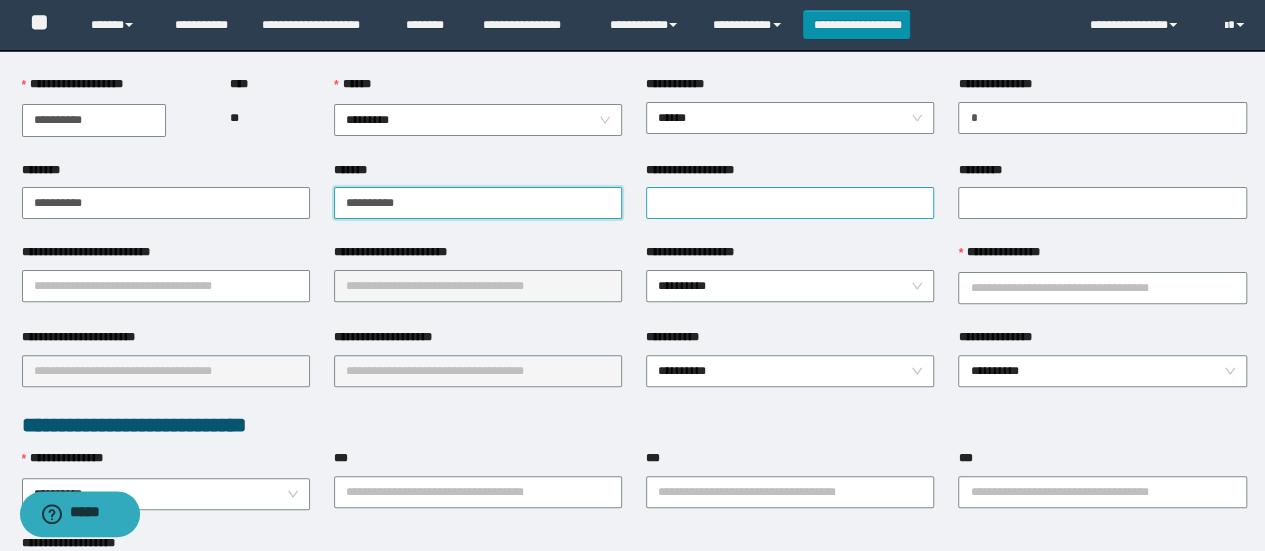 type on "**********" 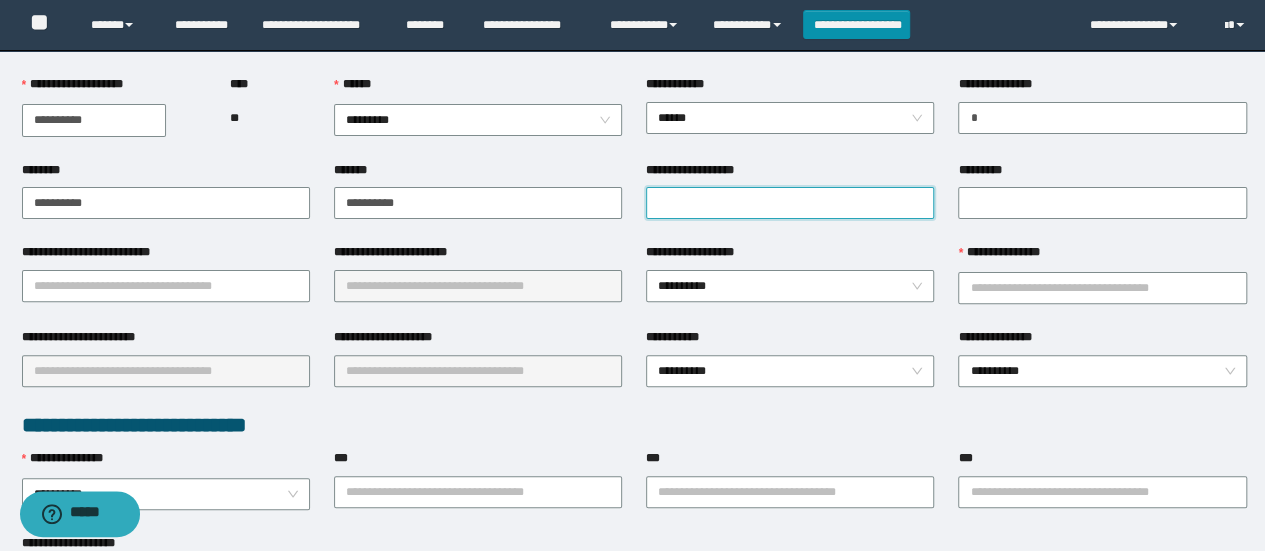 click on "**********" at bounding box center (790, 203) 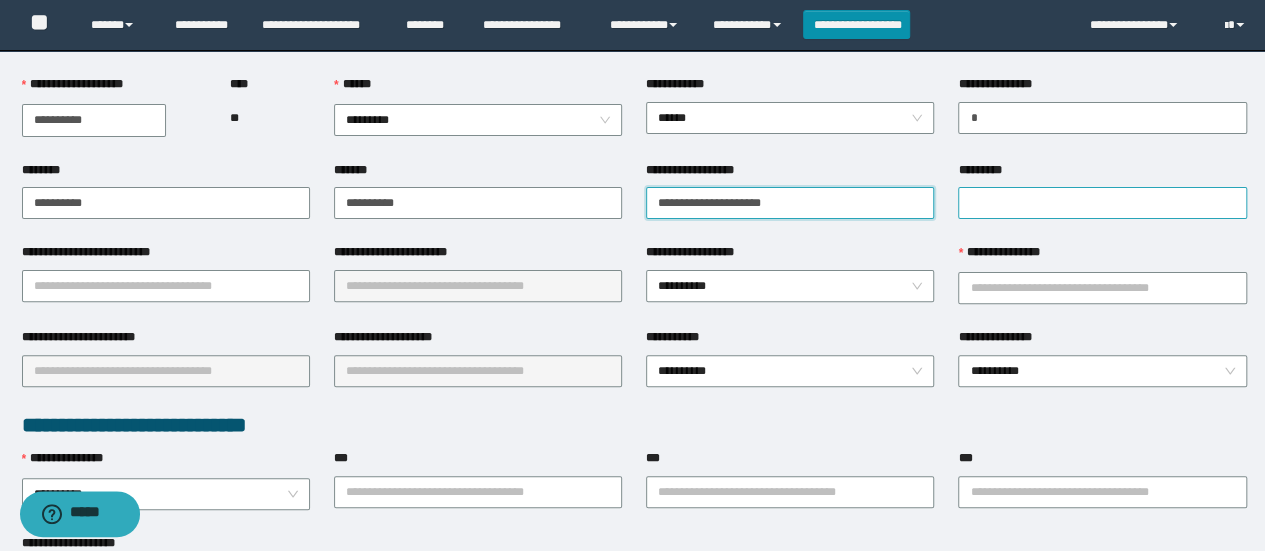 type on "**********" 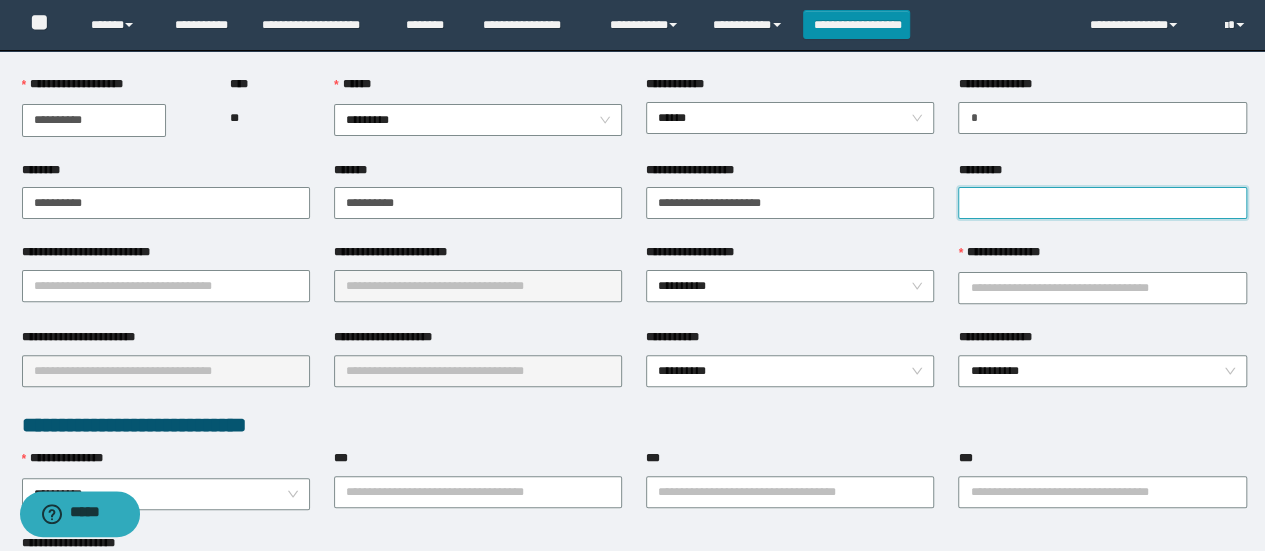 click on "*********" at bounding box center [1102, 203] 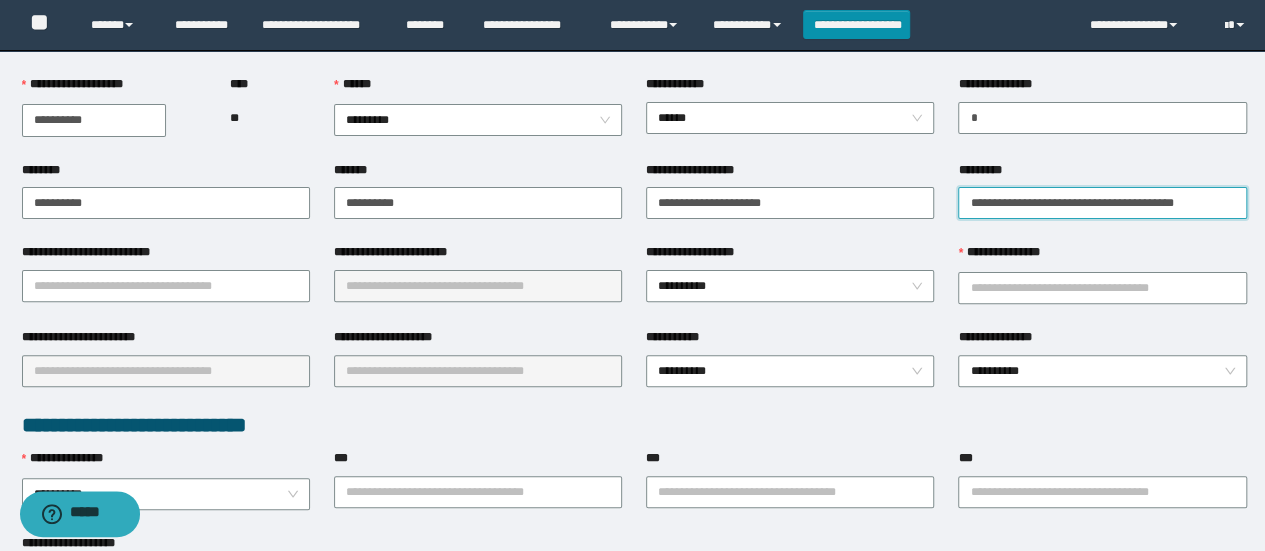 type on "**********" 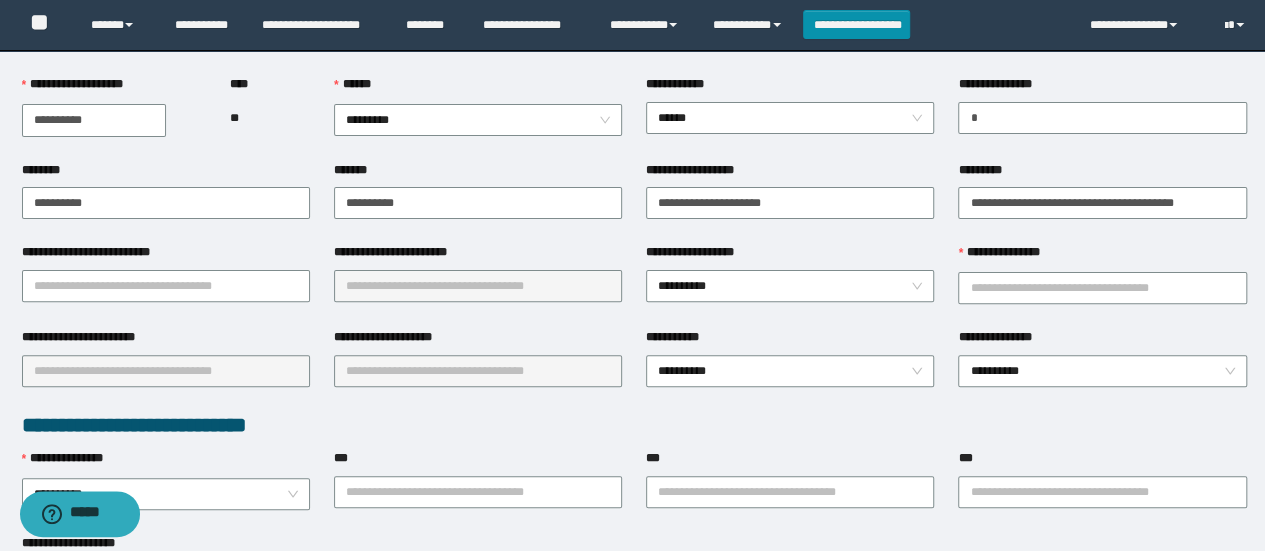 click on "**********" at bounding box center (166, 285) 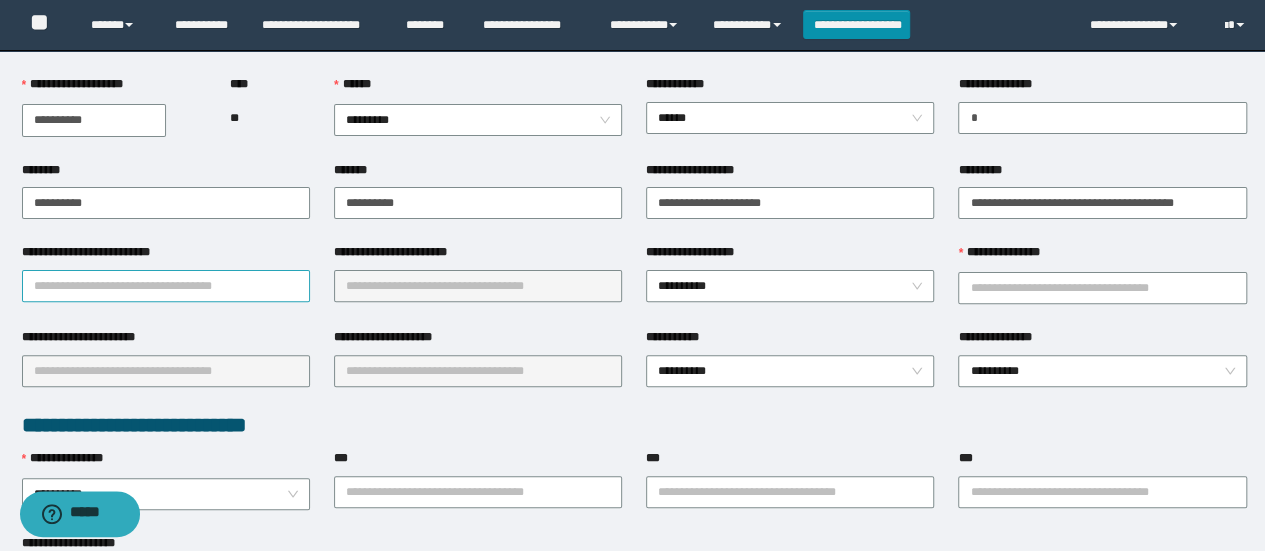 click on "**********" at bounding box center [166, 286] 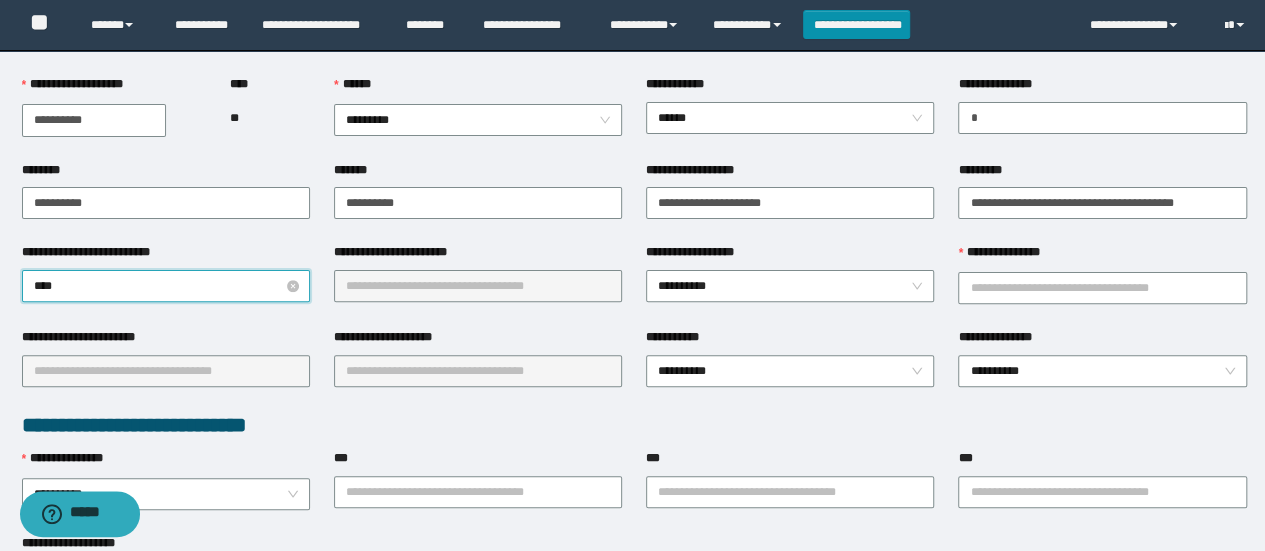 type on "*****" 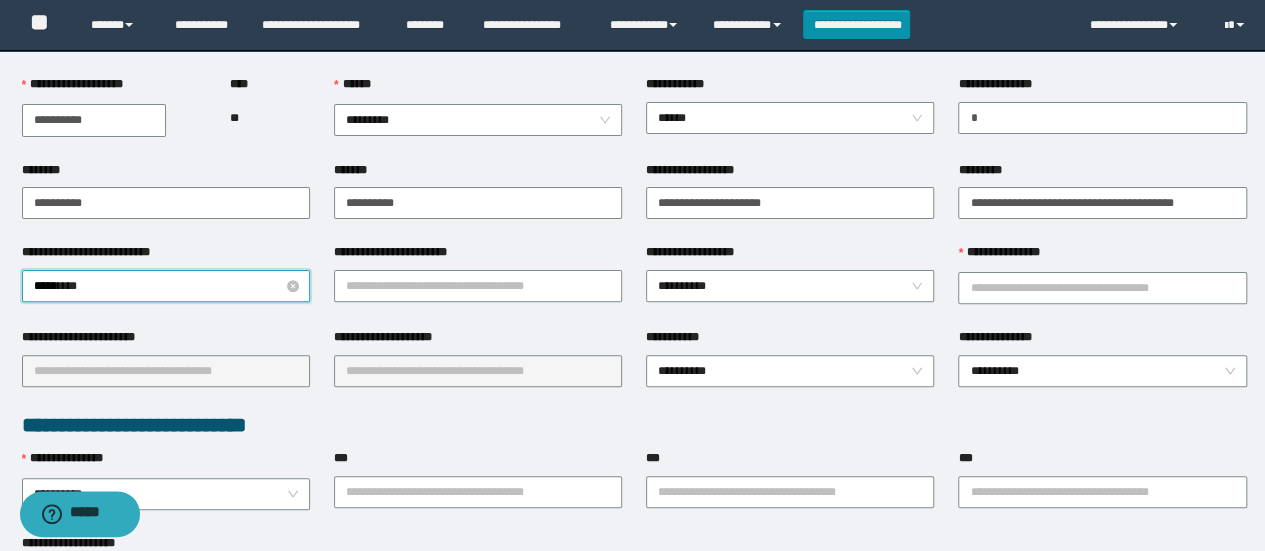 type 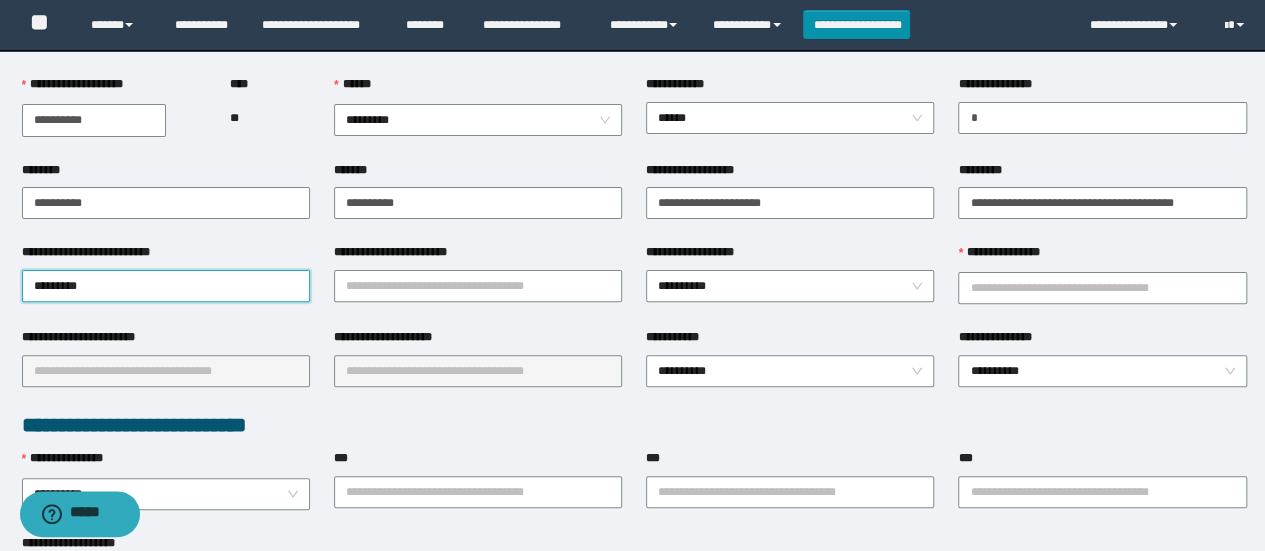 click on "**********" at bounding box center [478, 256] 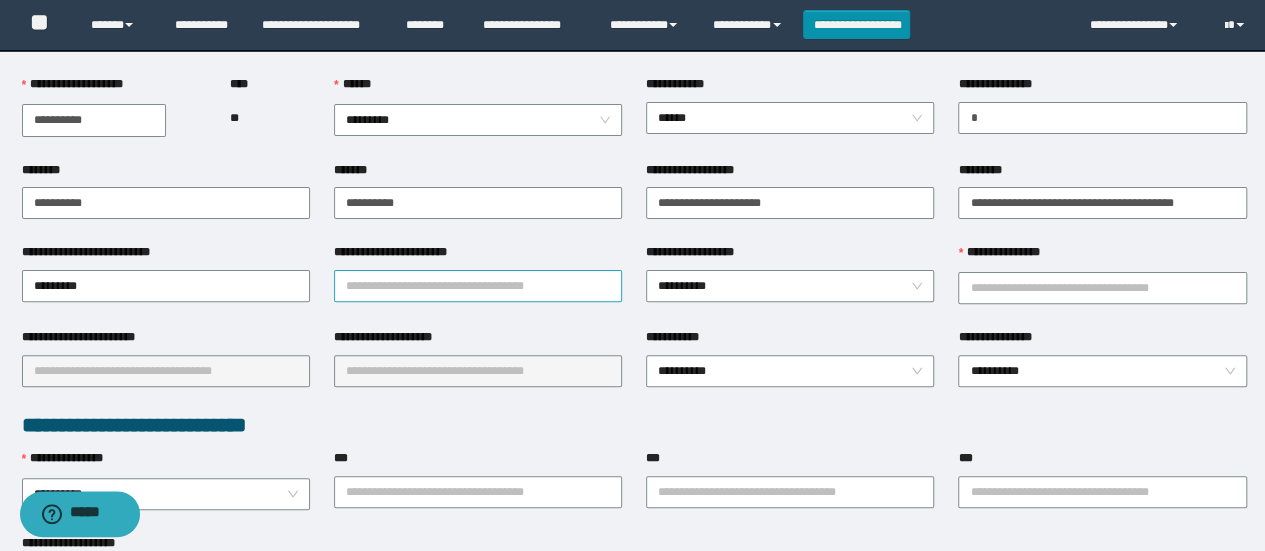 click on "**********" at bounding box center (478, 286) 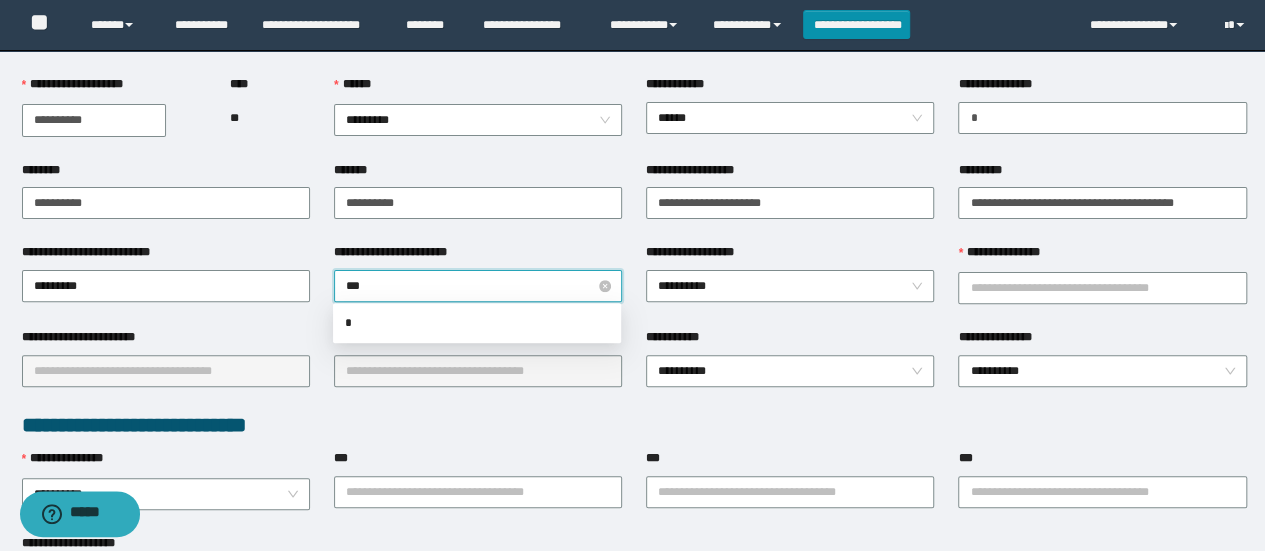 type on "****" 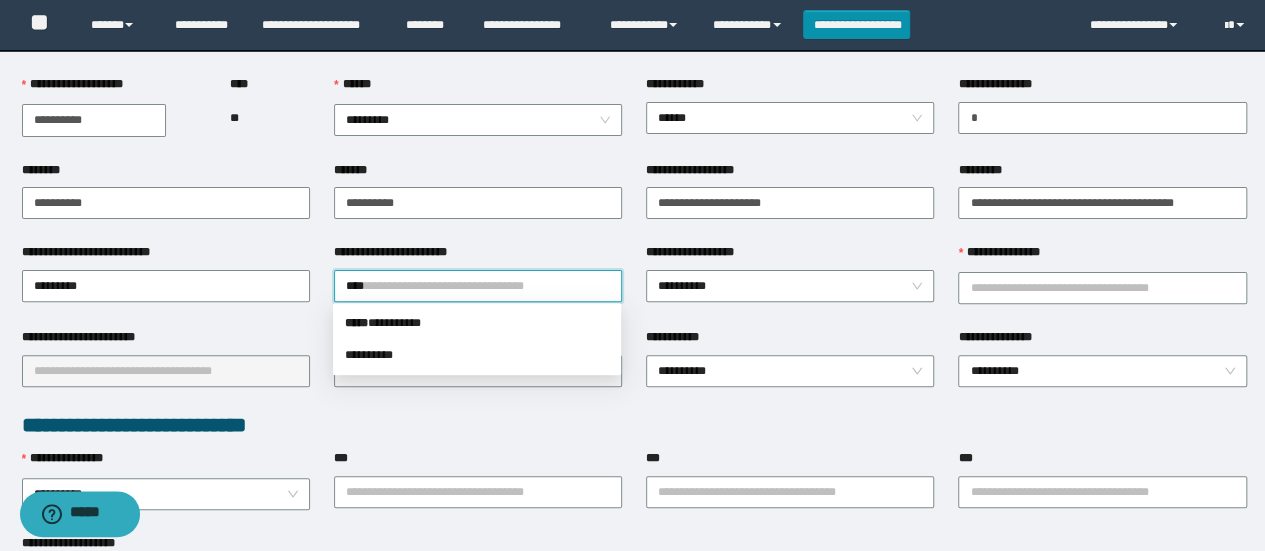type 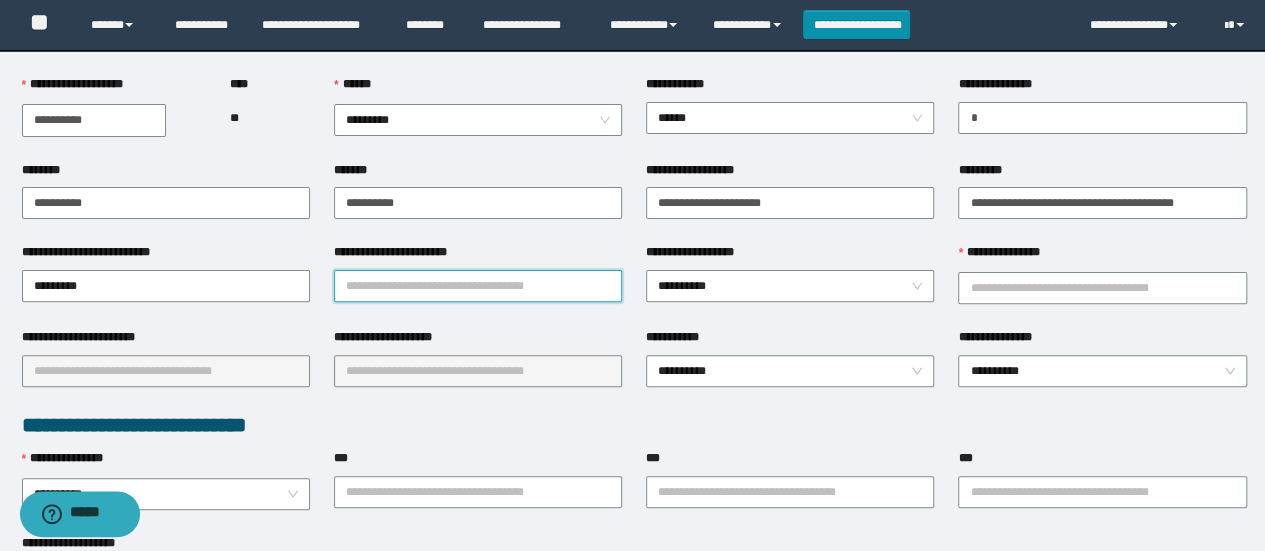 click on "**********" at bounding box center (478, 286) 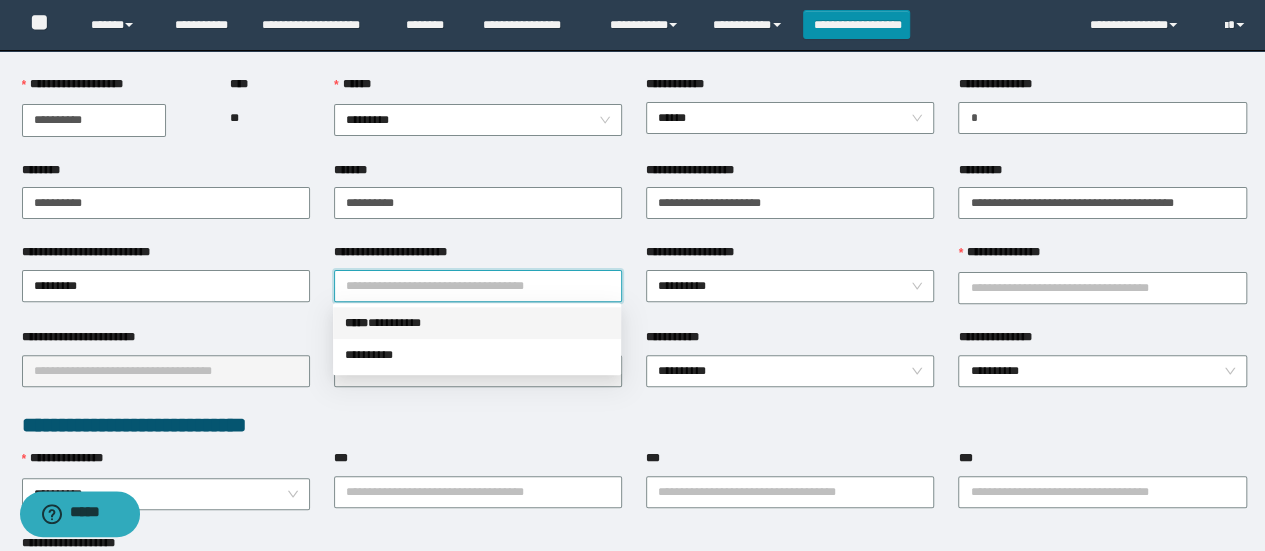 click on "***** * ********" at bounding box center [477, 323] 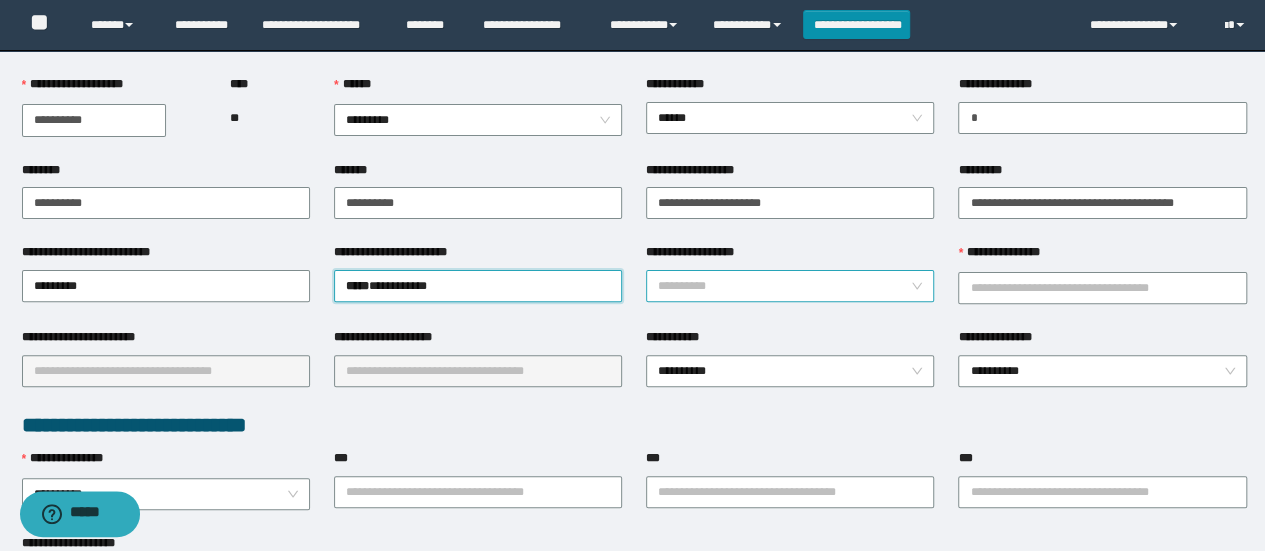 click on "**********" at bounding box center (790, 286) 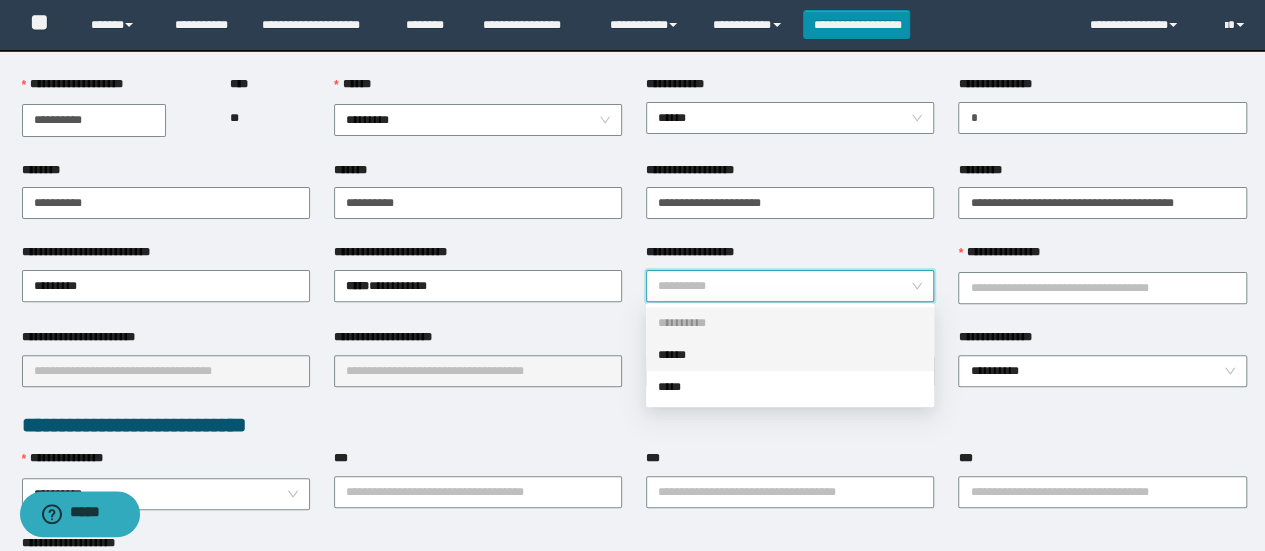 drag, startPoint x: 738, startPoint y: 352, endPoint x: 795, endPoint y: 335, distance: 59.48109 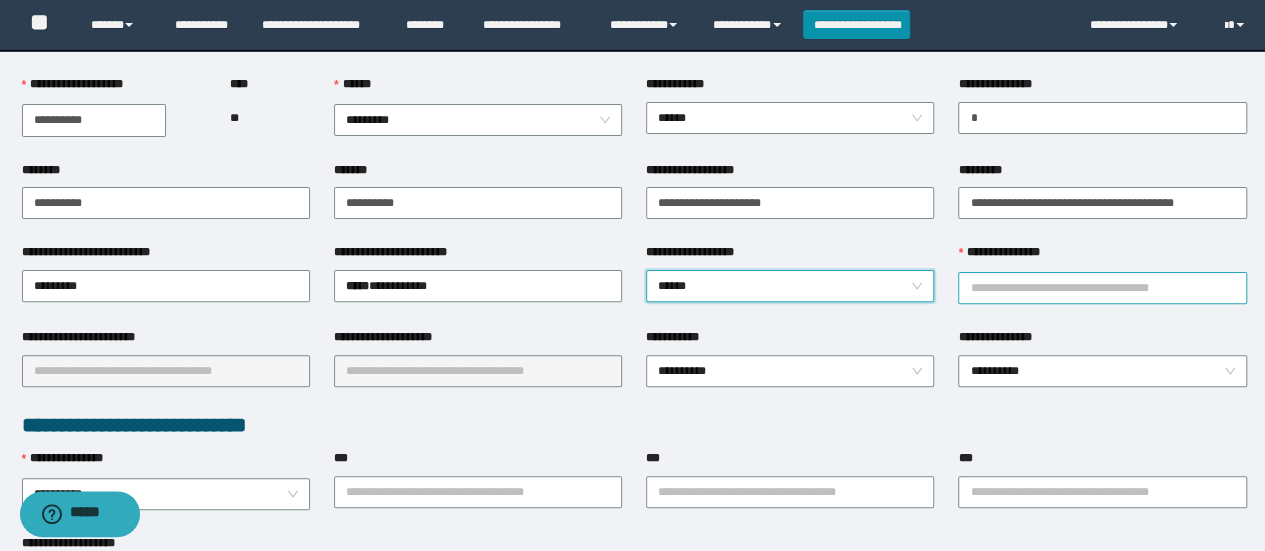 click on "**********" at bounding box center (1102, 288) 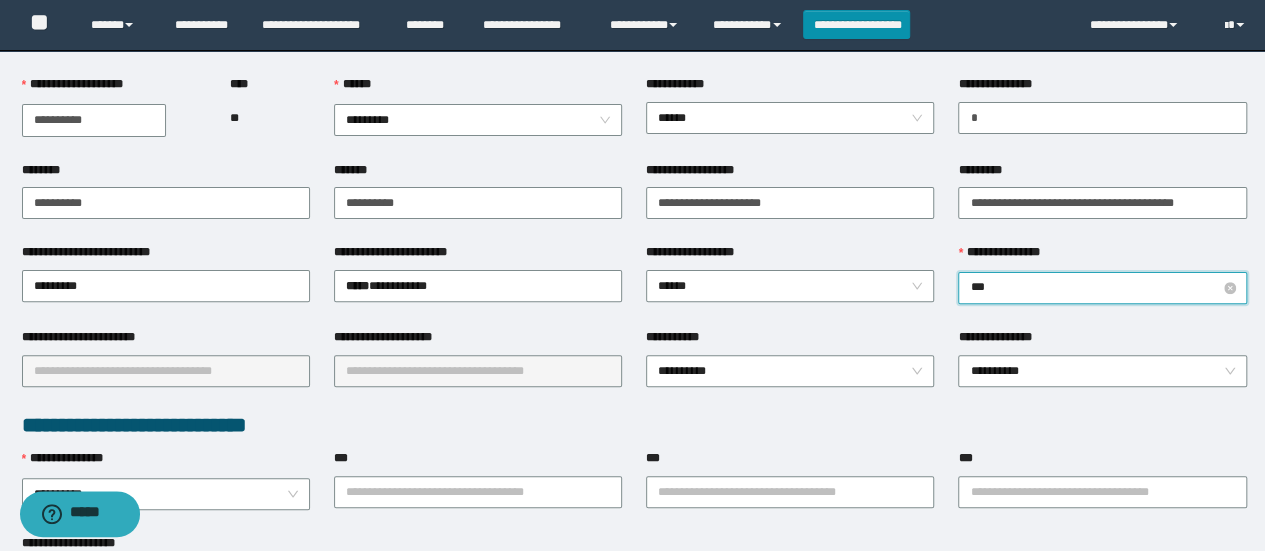 type on "****" 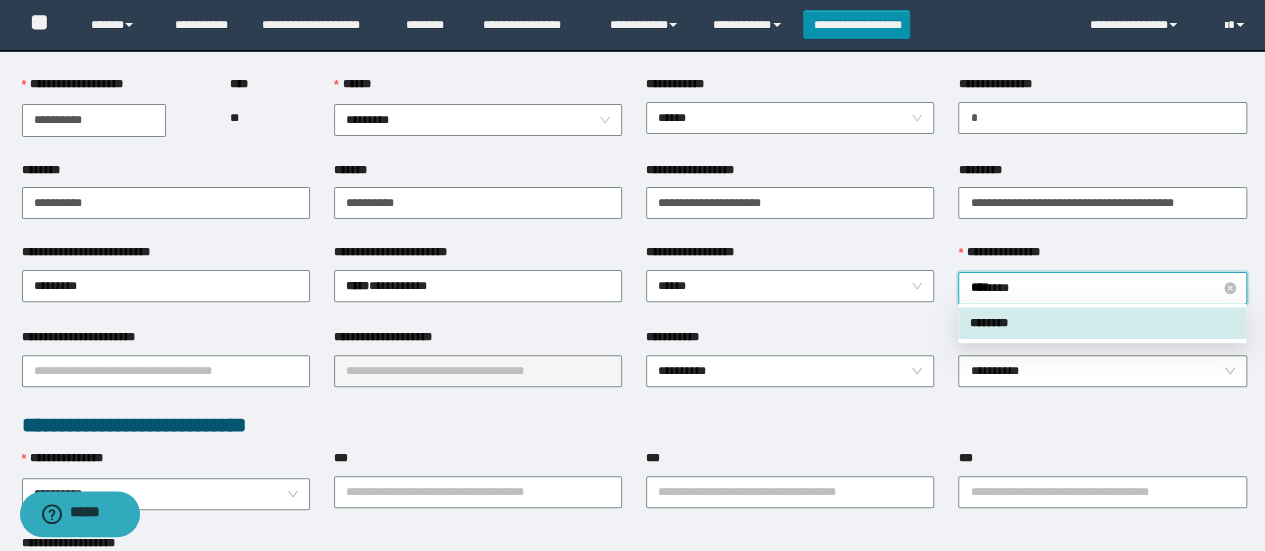 type 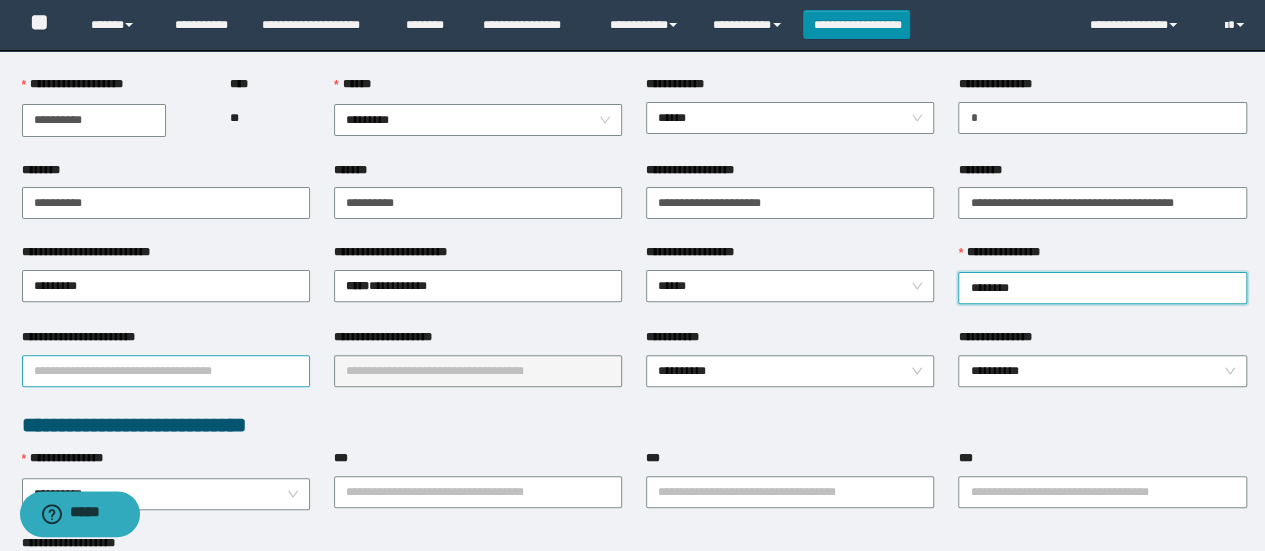 click on "**********" at bounding box center (166, 371) 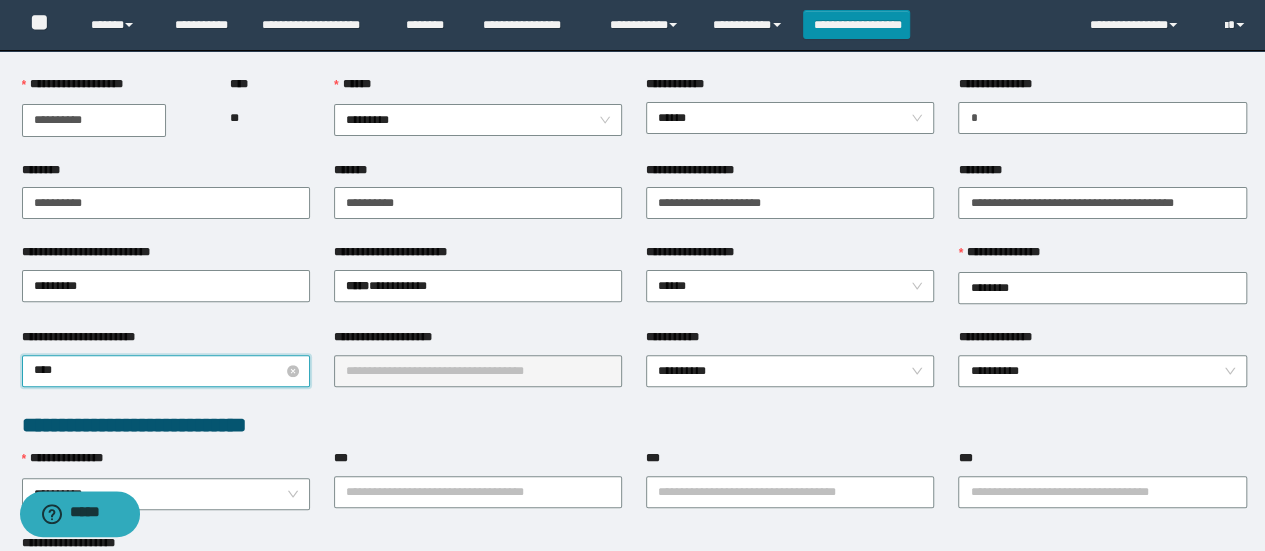 type on "*****" 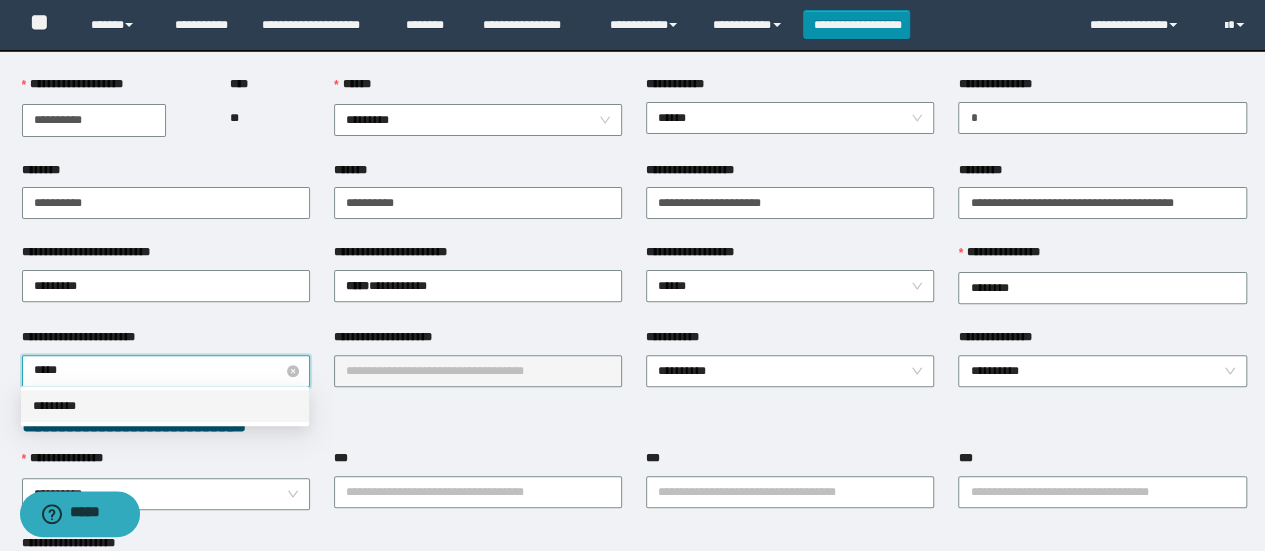 type 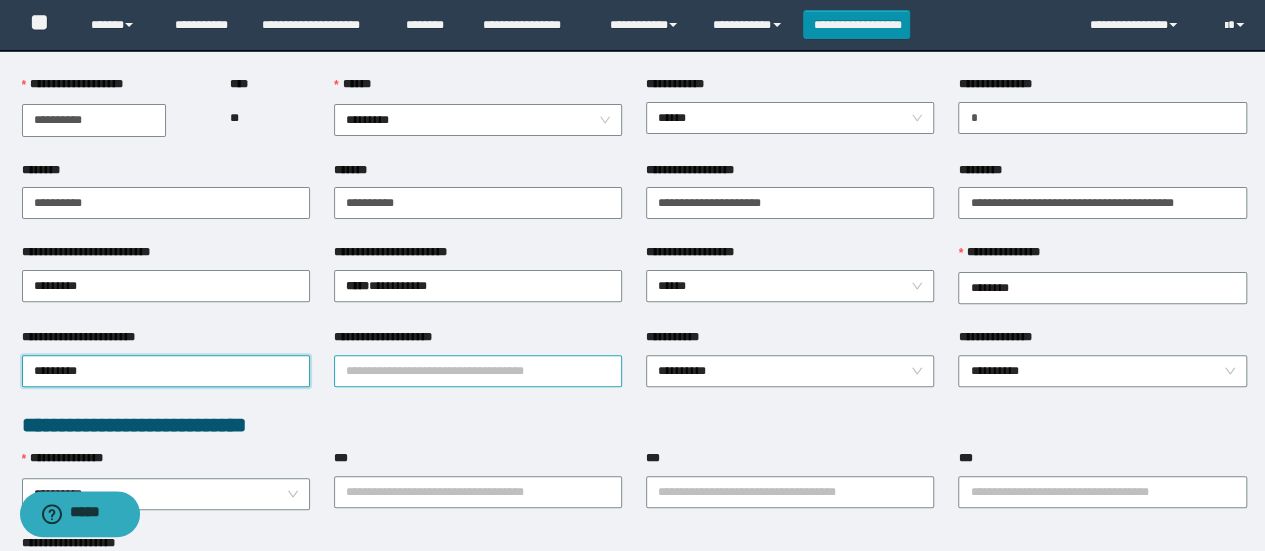 click on "**********" at bounding box center [478, 371] 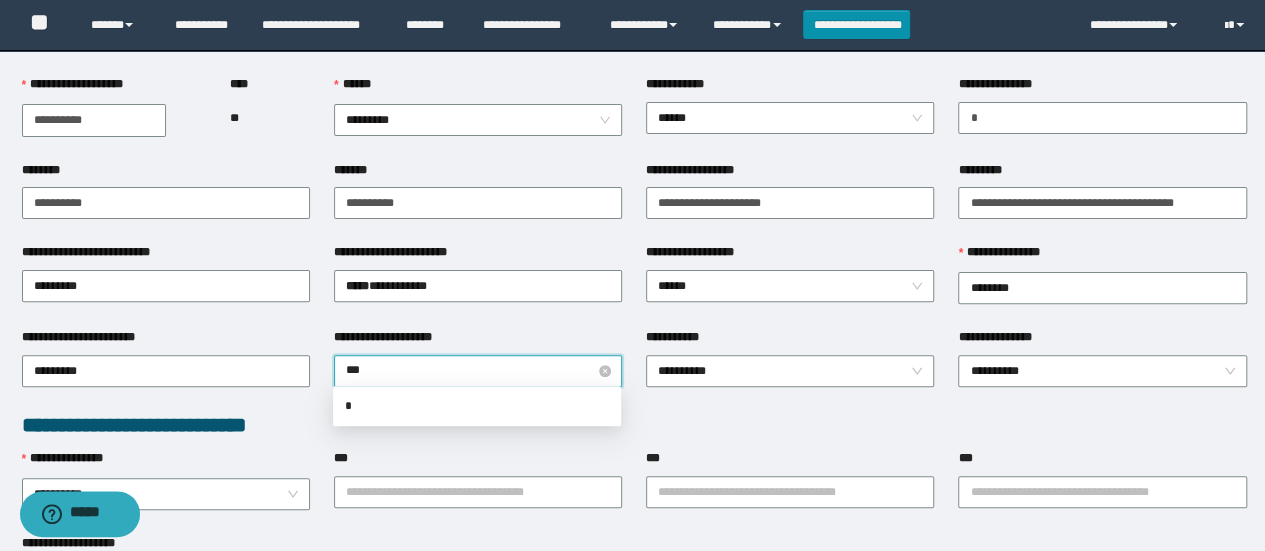 type on "****" 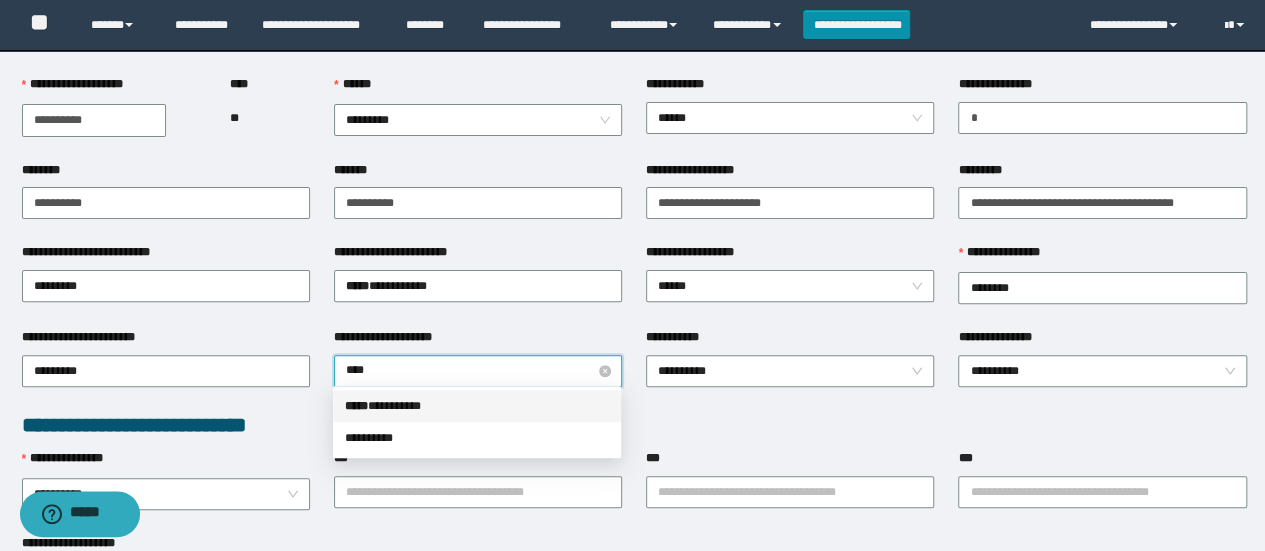 type 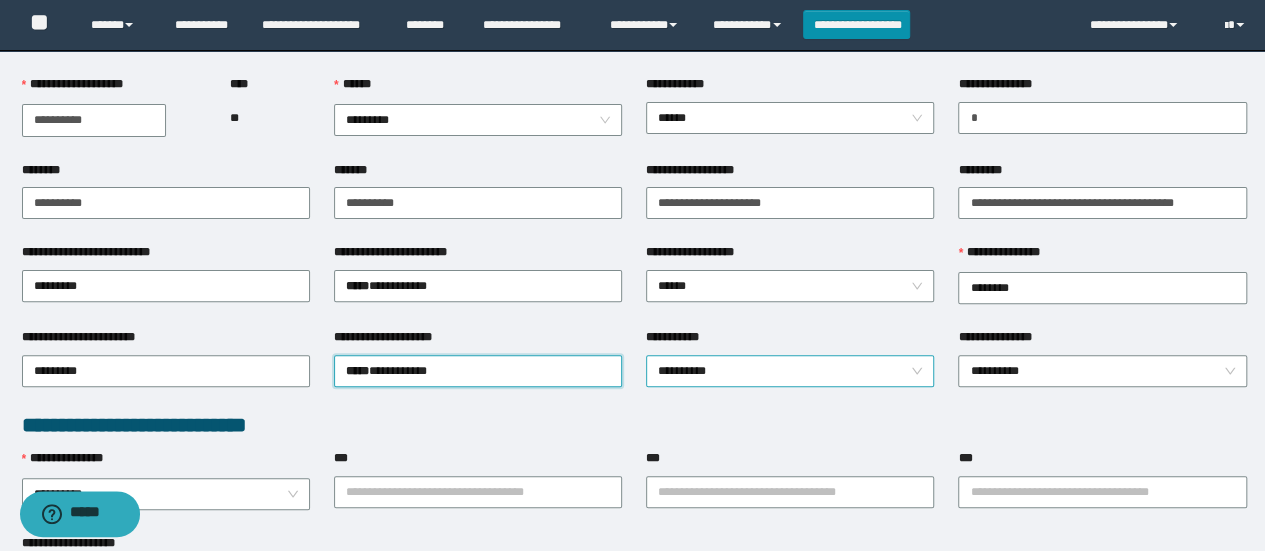 click on "**********" at bounding box center (790, 371) 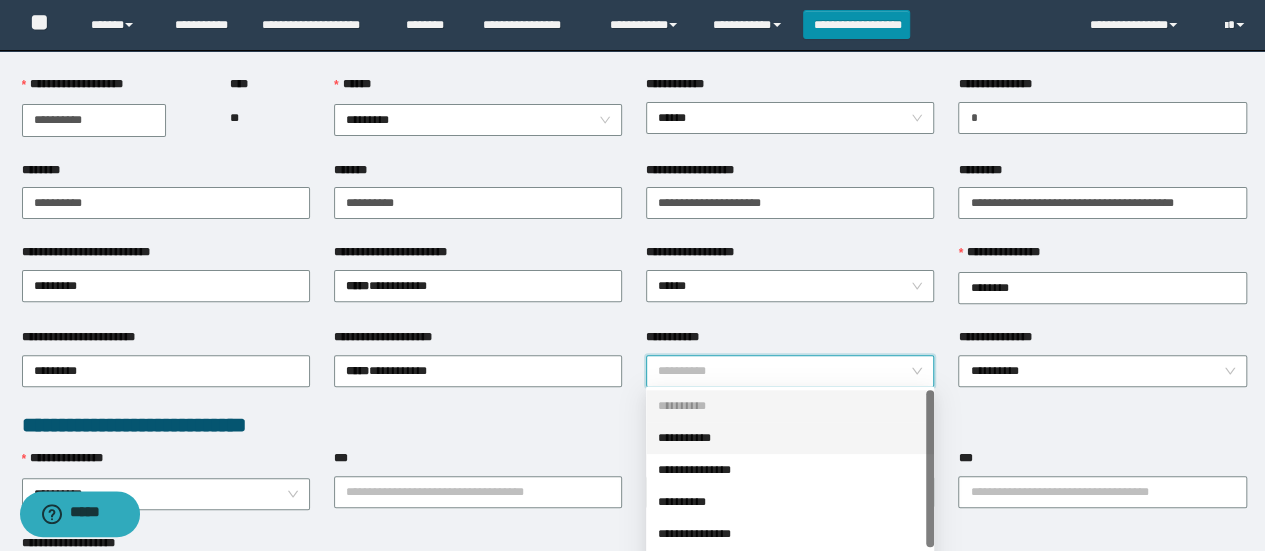 scroll, scrollTop: 100, scrollLeft: 0, axis: vertical 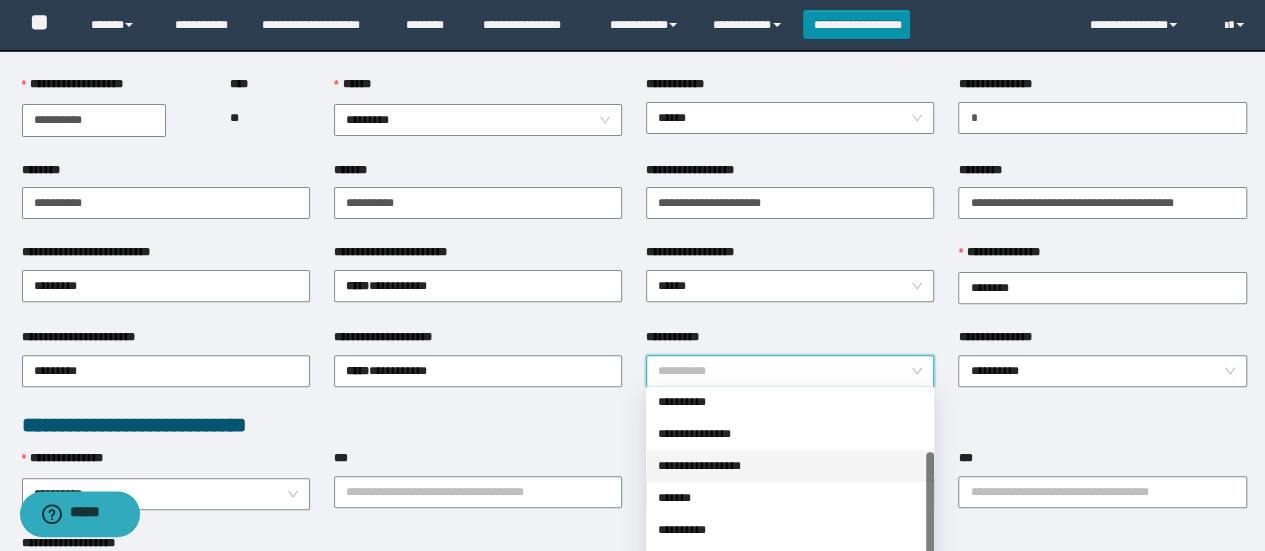 drag, startPoint x: 726, startPoint y: 469, endPoint x: 872, endPoint y: 381, distance: 170.46994 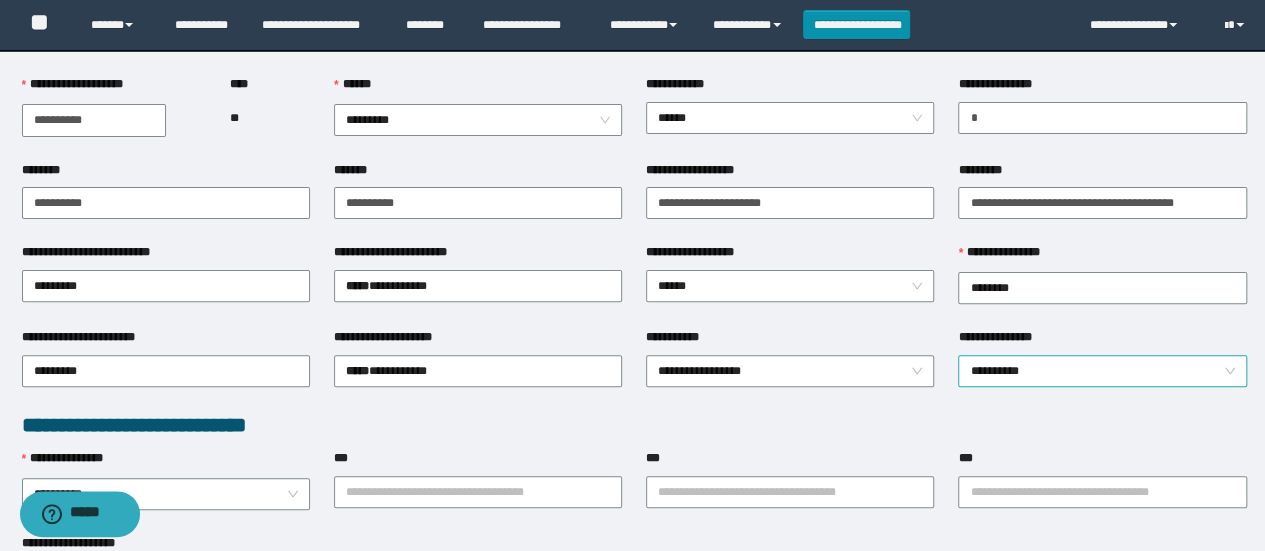 drag, startPoint x: 1034, startPoint y: 347, endPoint x: 1024, endPoint y: 363, distance: 18.867962 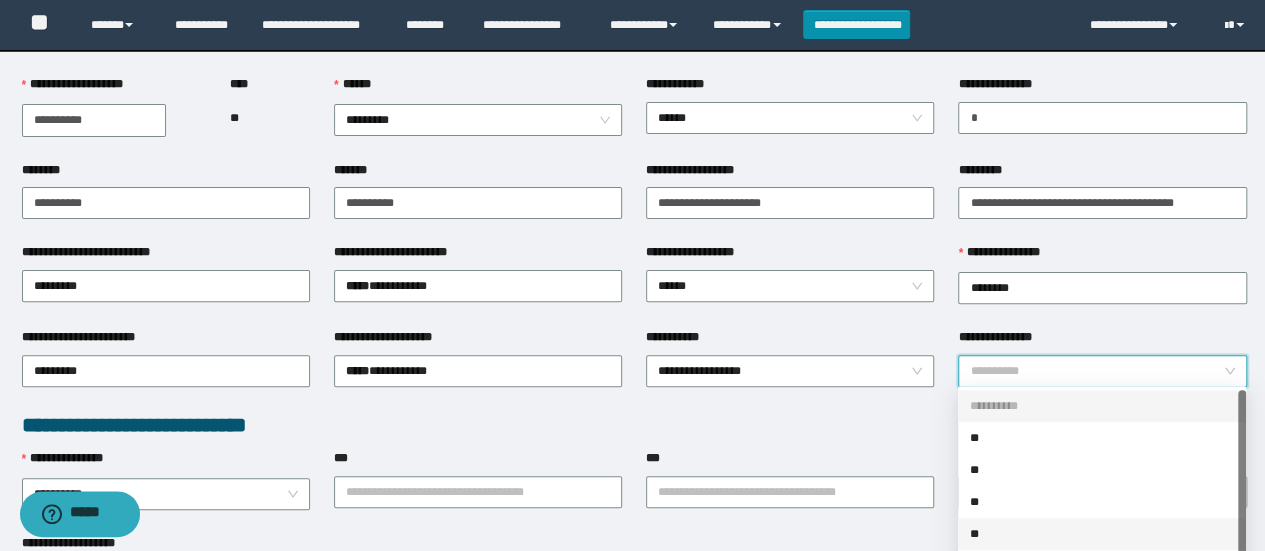 scroll, scrollTop: 32, scrollLeft: 0, axis: vertical 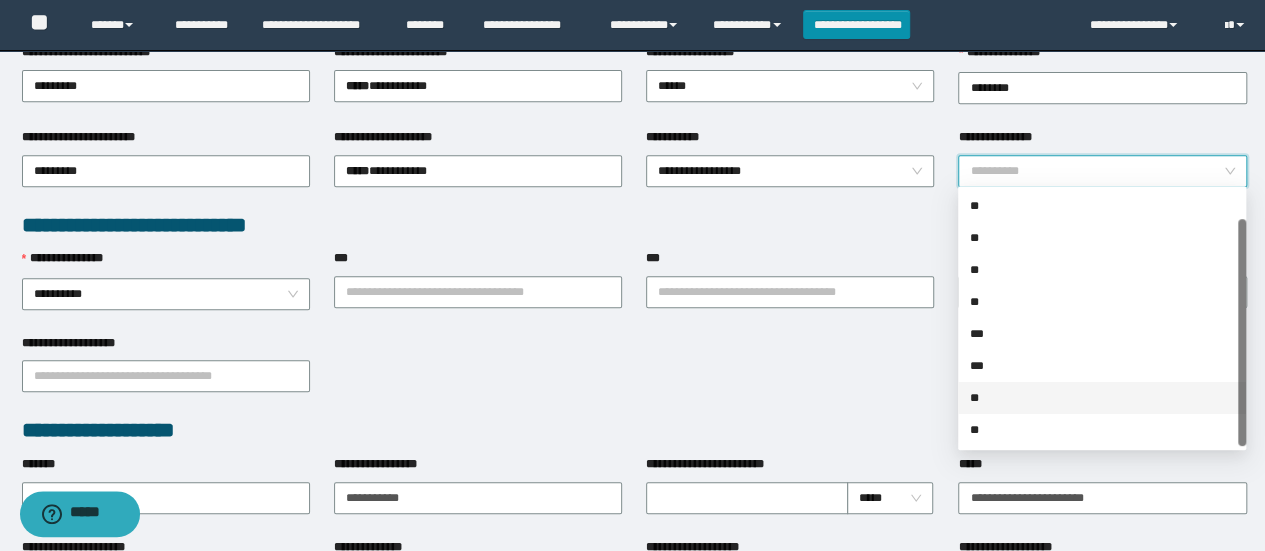 click on "**" at bounding box center [1102, 398] 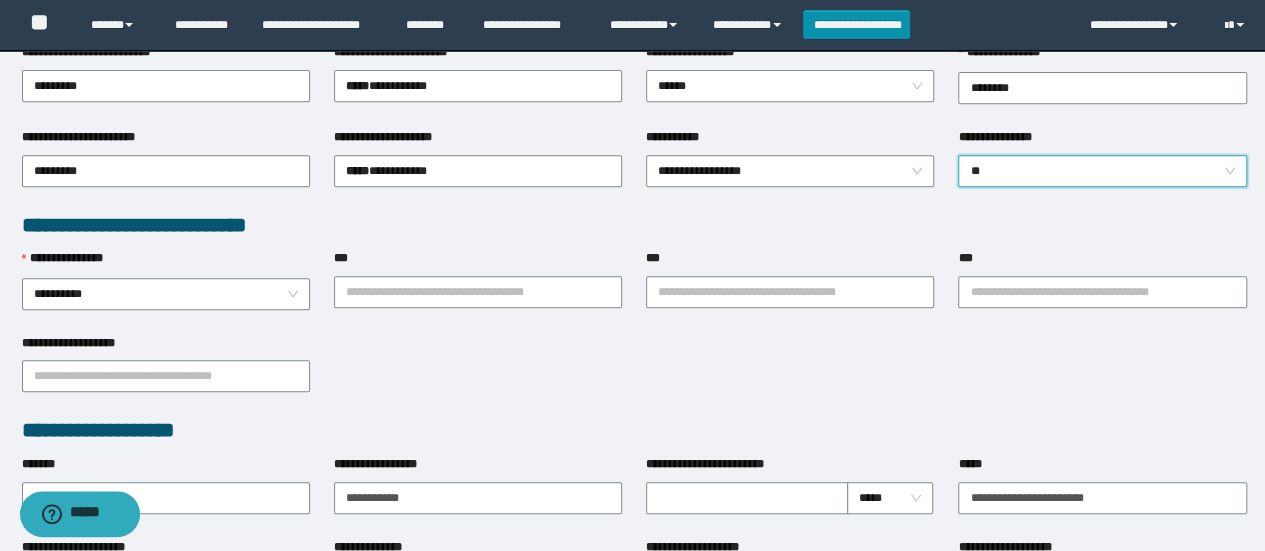 drag, startPoint x: 248, startPoint y: 287, endPoint x: 242, endPoint y: 307, distance: 20.880613 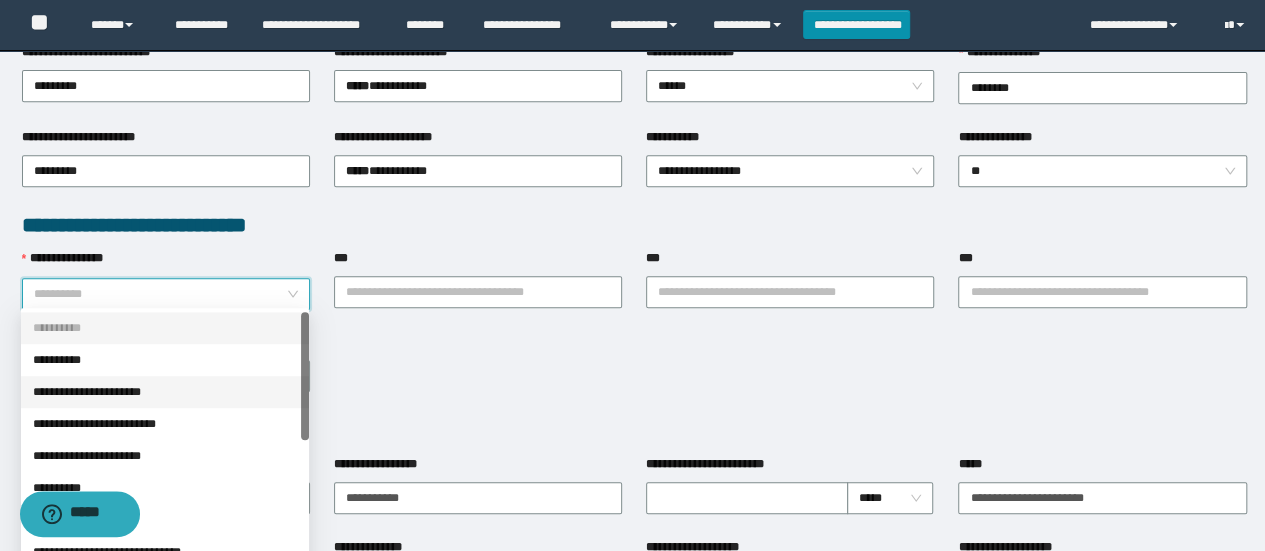 click on "**********" at bounding box center [165, 392] 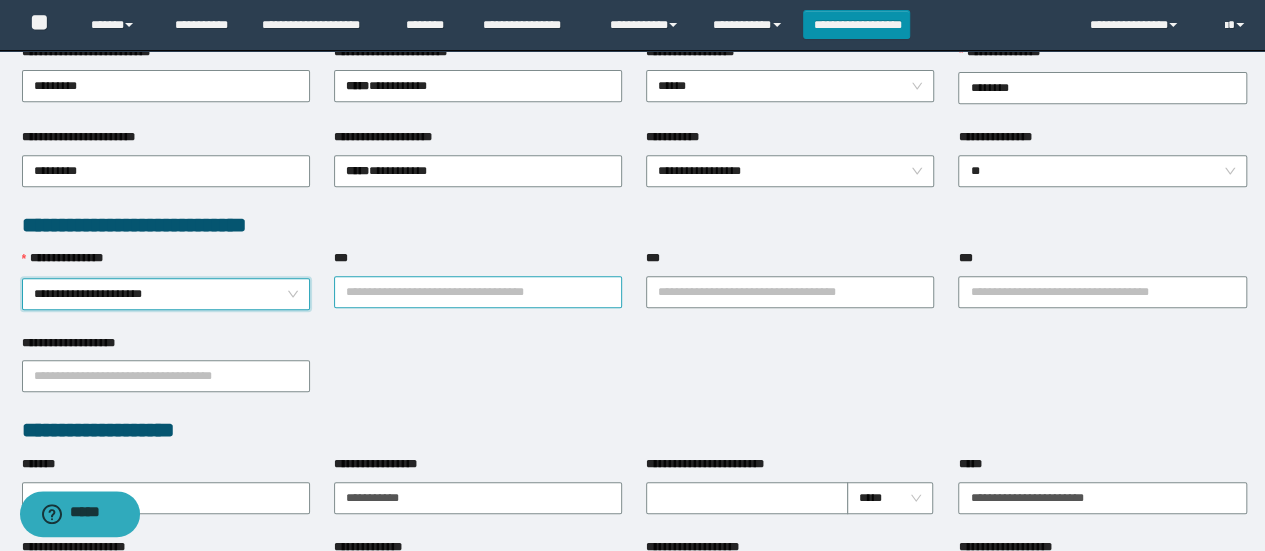 click on "***" at bounding box center [478, 292] 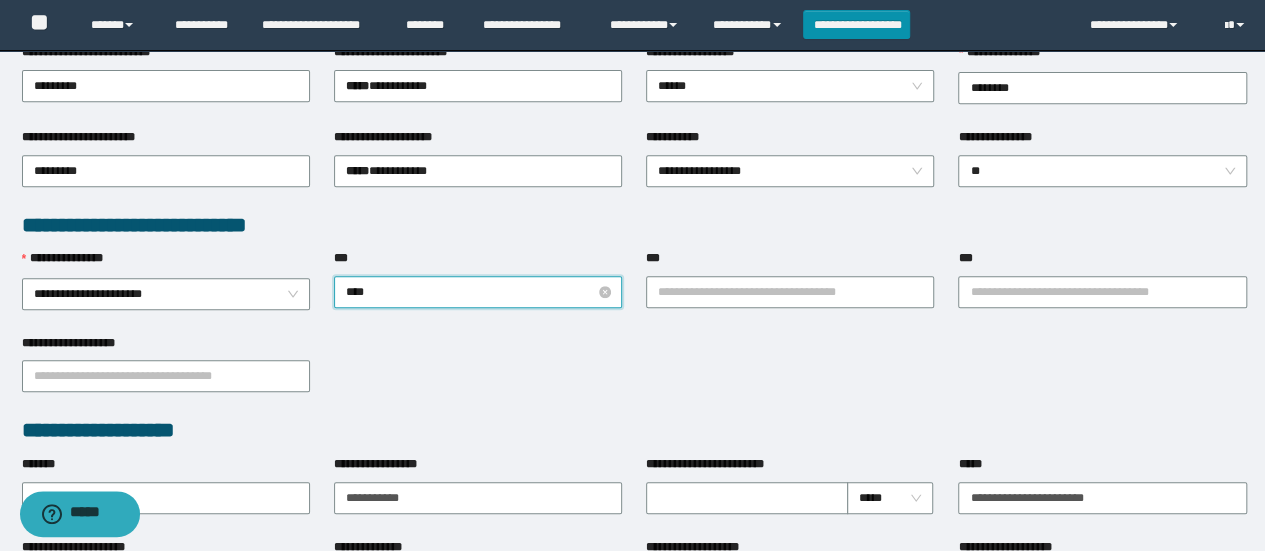 type on "*****" 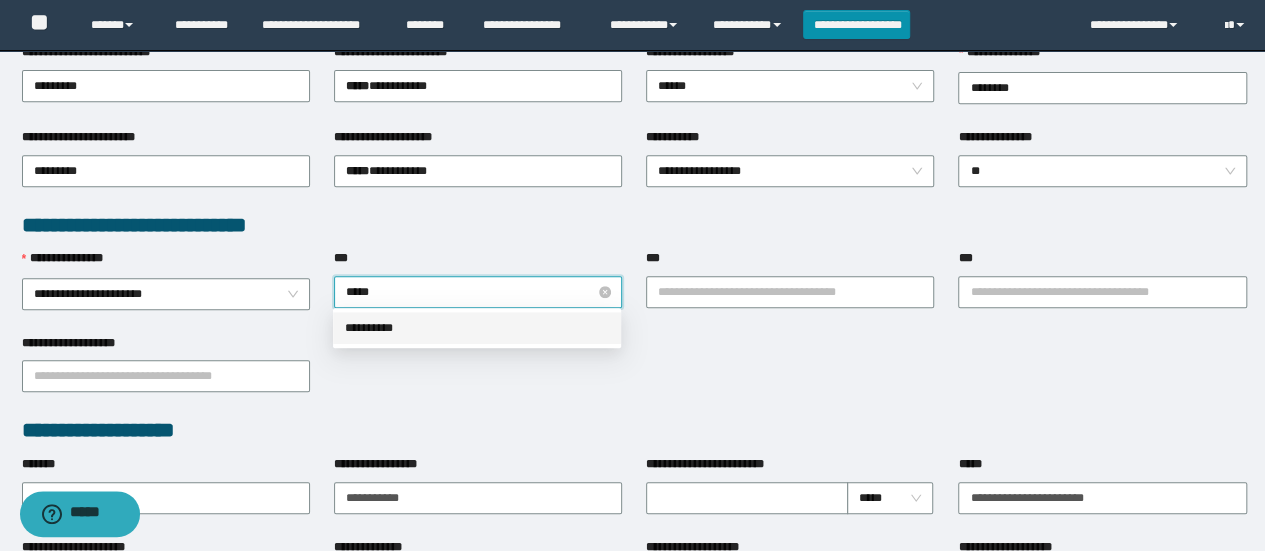 type 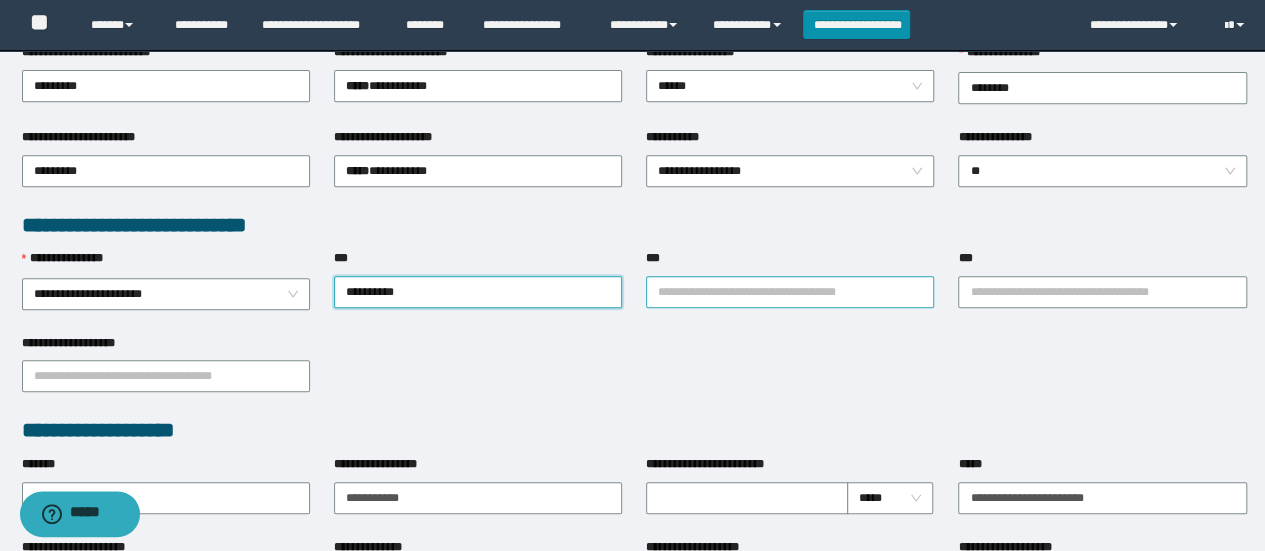 click on "***" at bounding box center [790, 292] 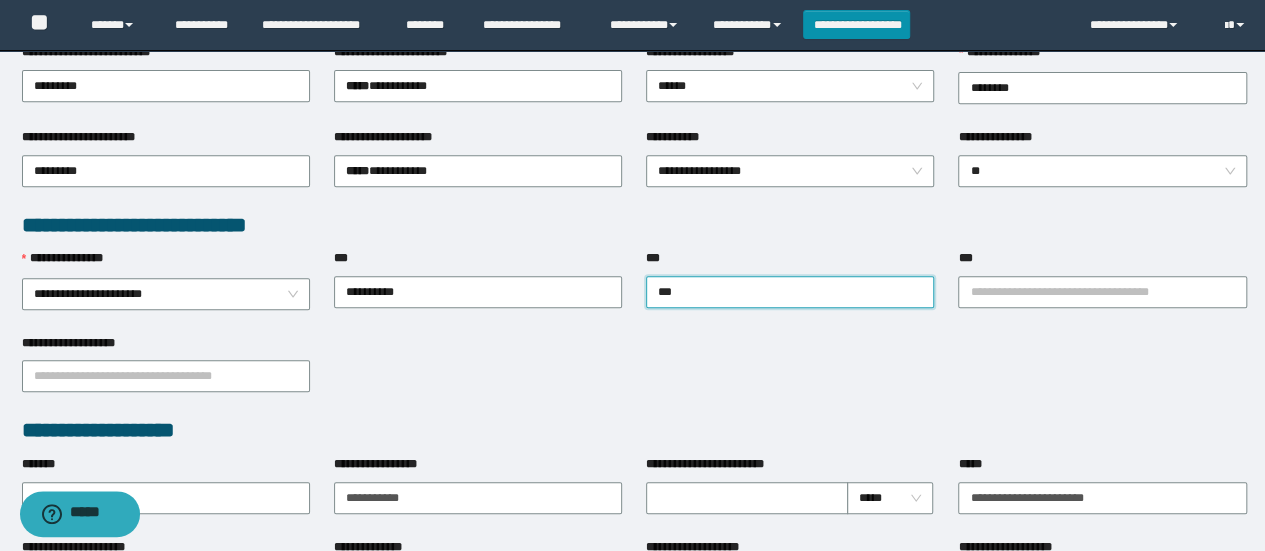 type on "****" 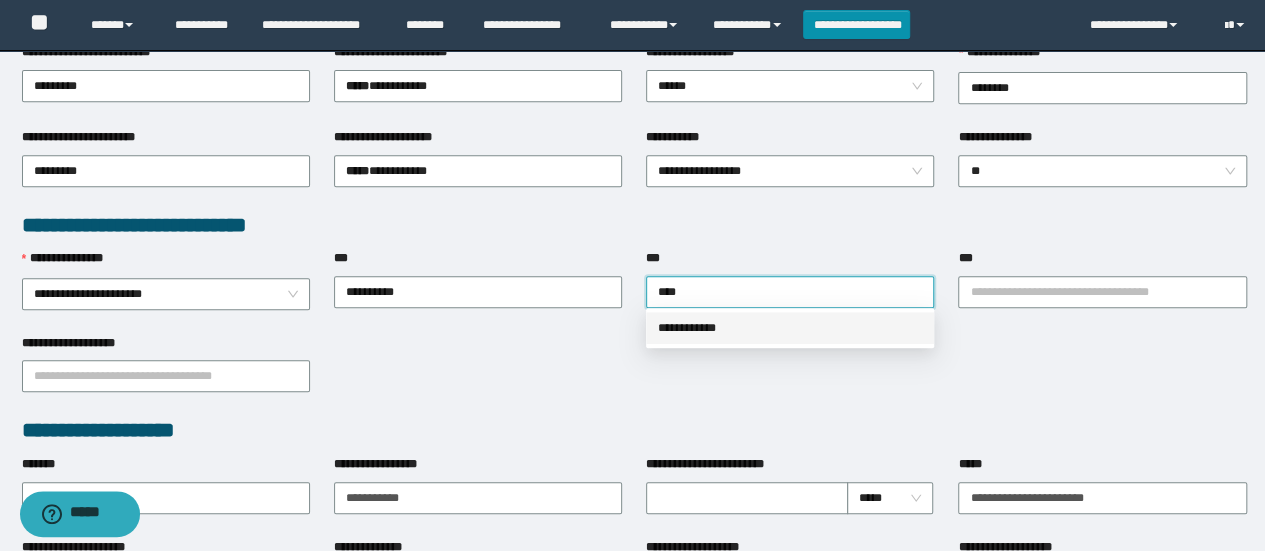 type 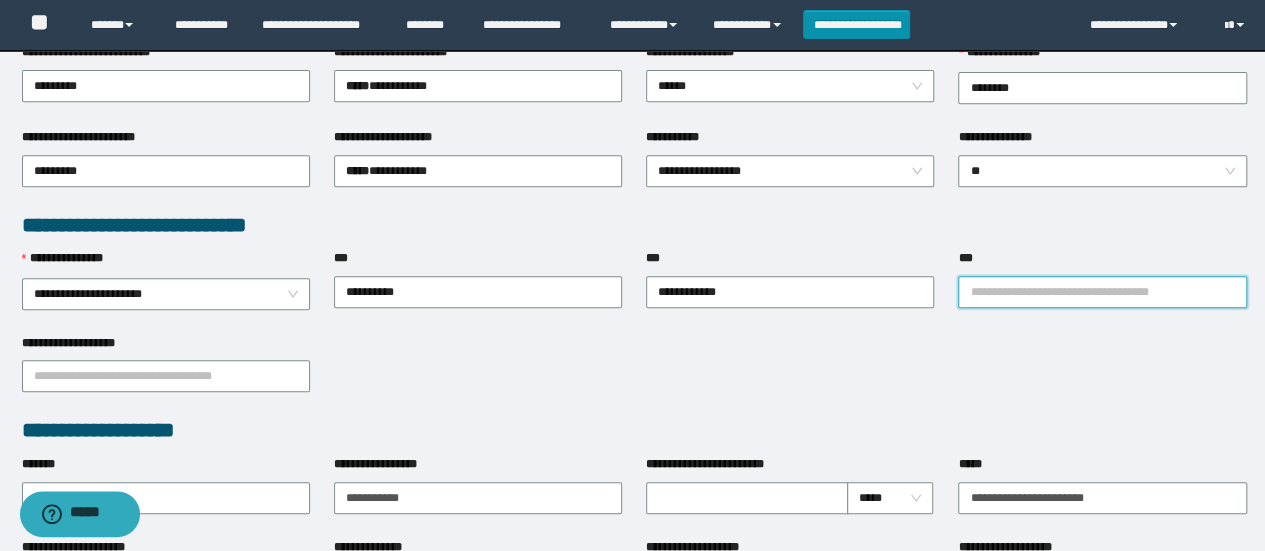 click on "***" at bounding box center [1102, 292] 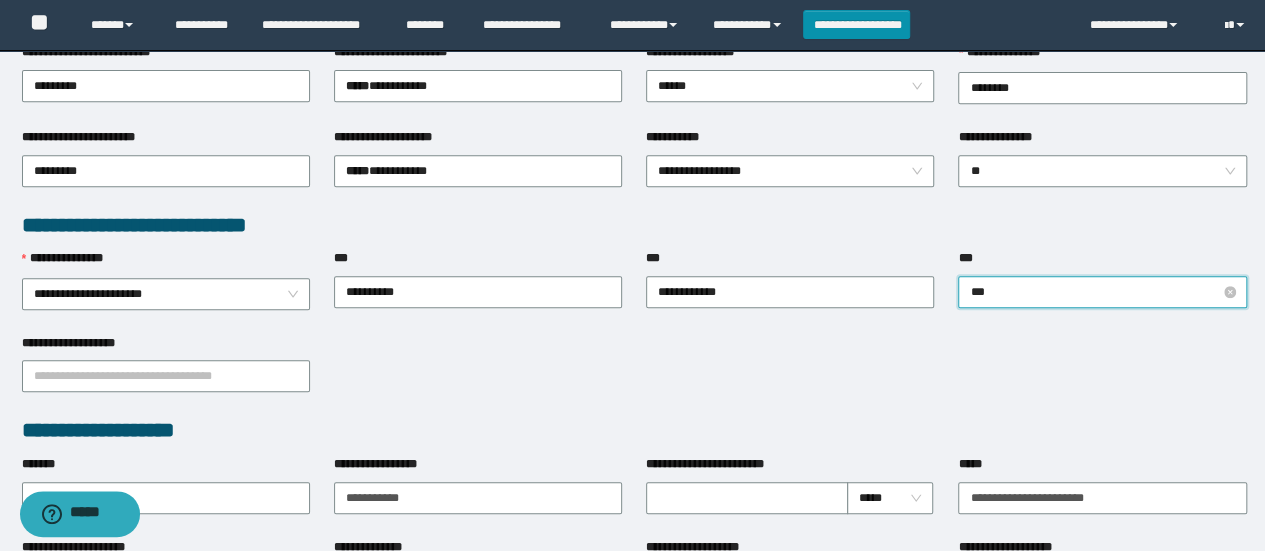 type on "****" 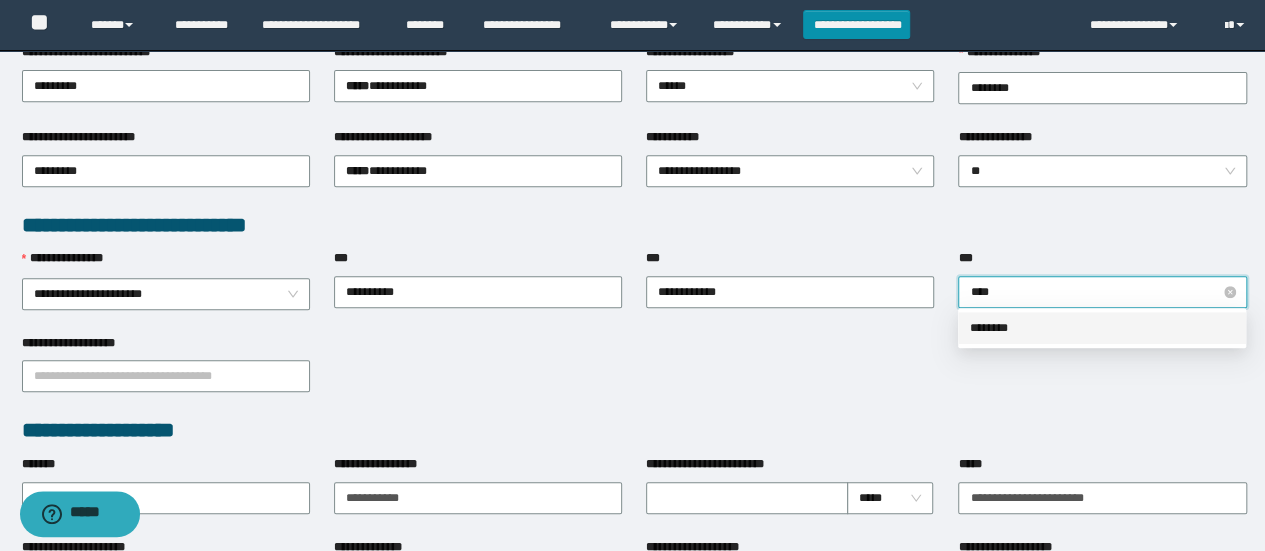 type 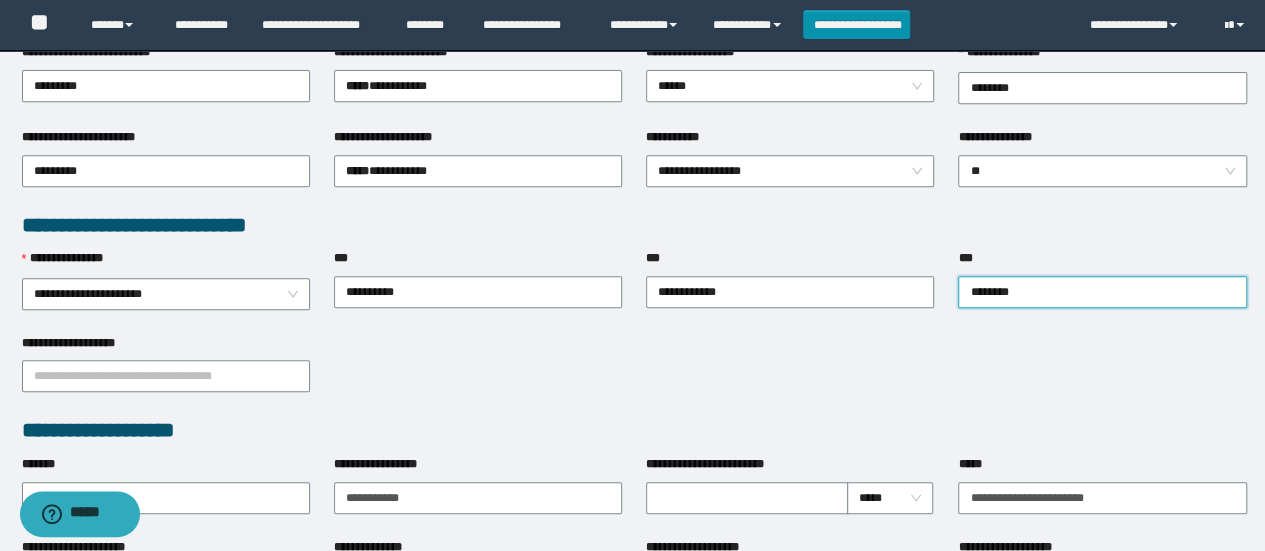 click on "**********" at bounding box center [790, 169] 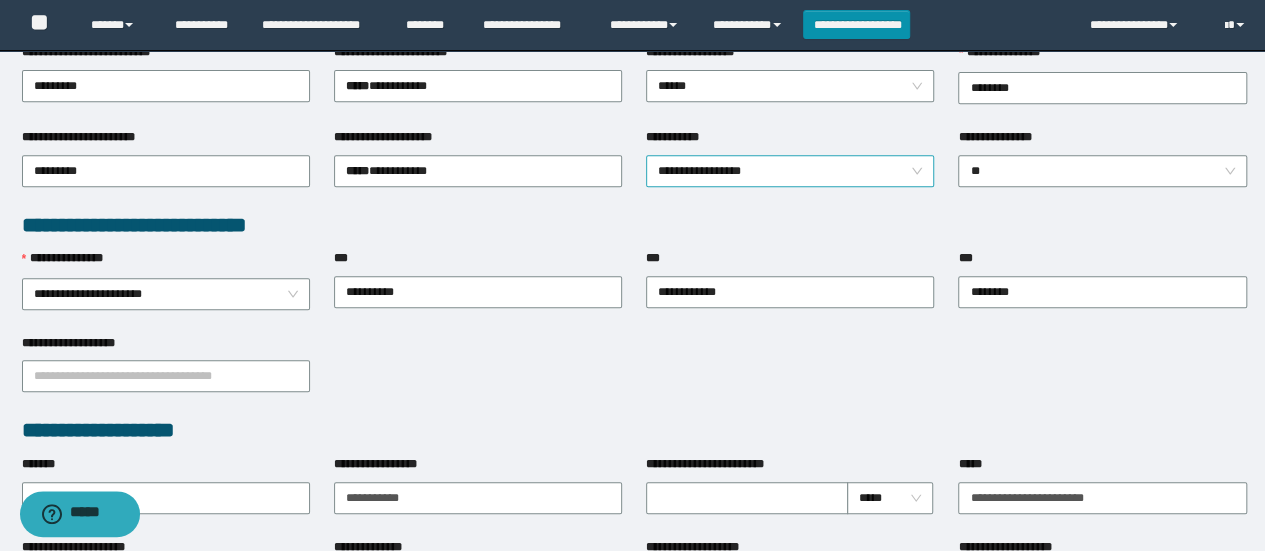 click on "**********" at bounding box center [790, 171] 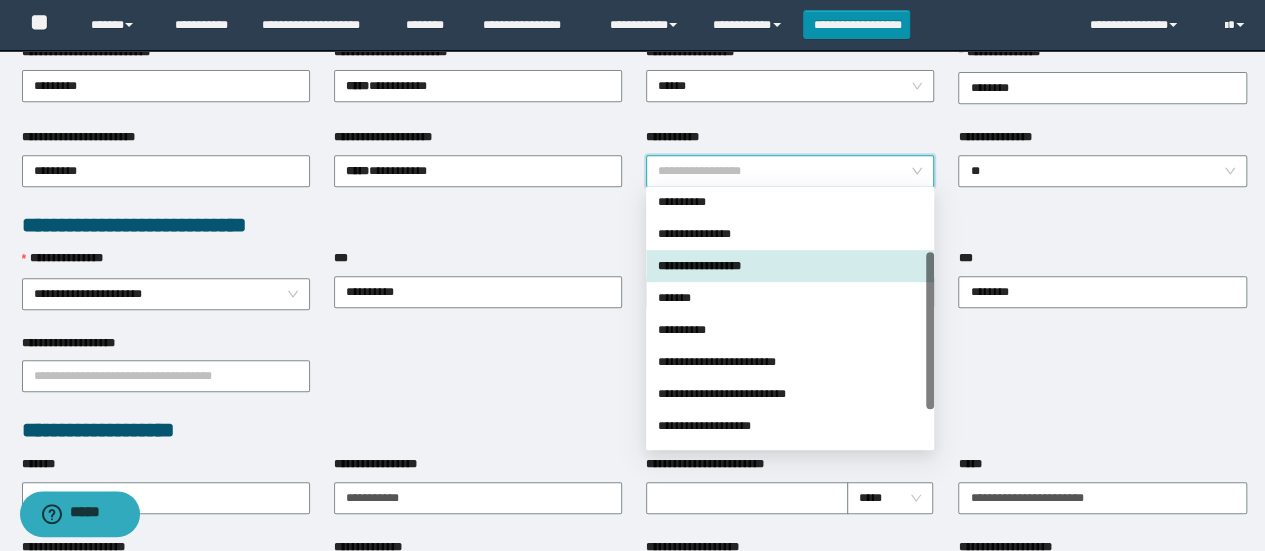 scroll, scrollTop: 160, scrollLeft: 0, axis: vertical 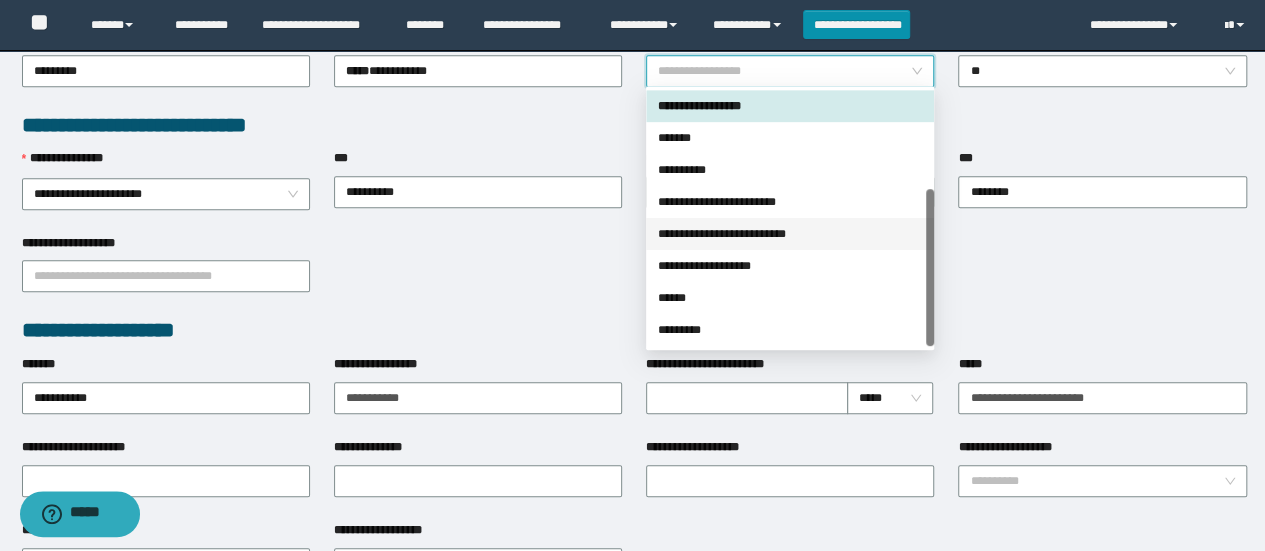 click on "**********" at bounding box center [790, 234] 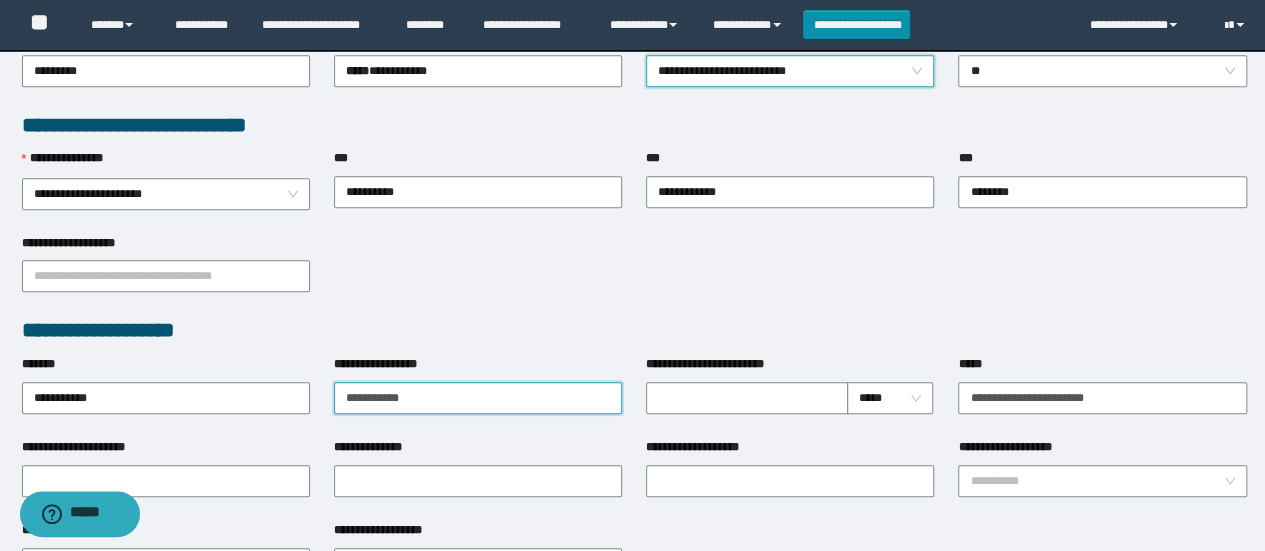 click on "**********" at bounding box center (478, 398) 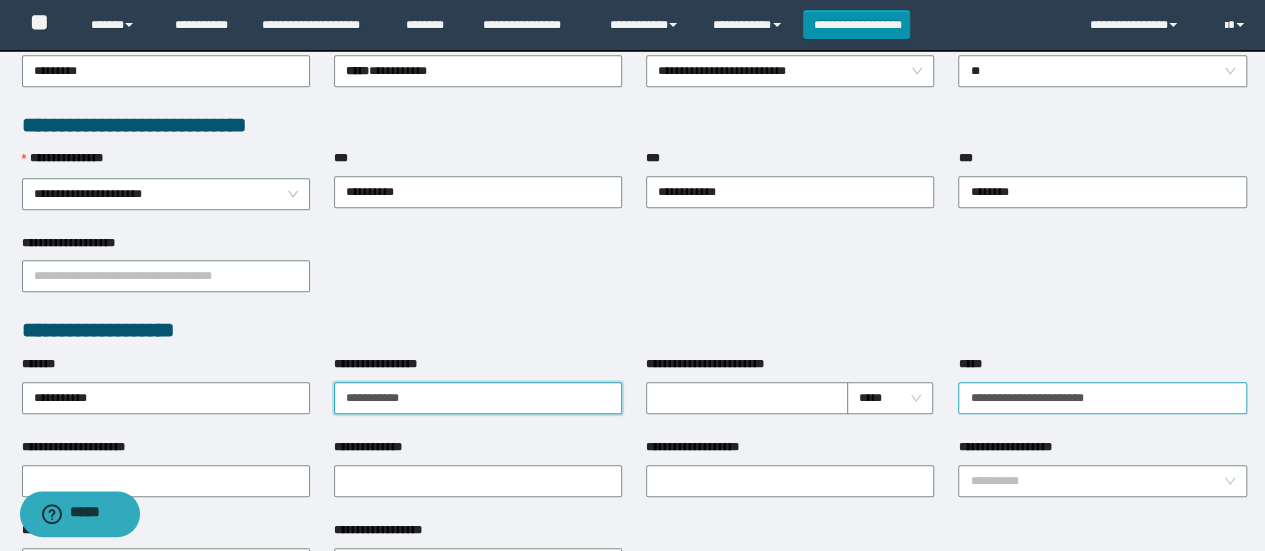 type on "**********" 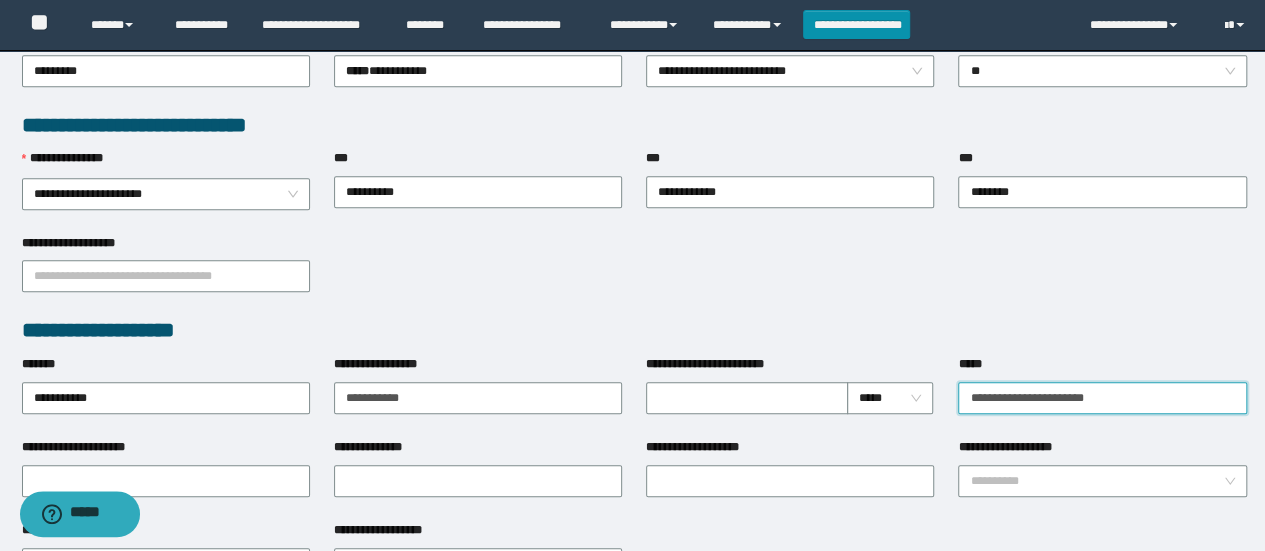 click on "*****" at bounding box center [1102, 398] 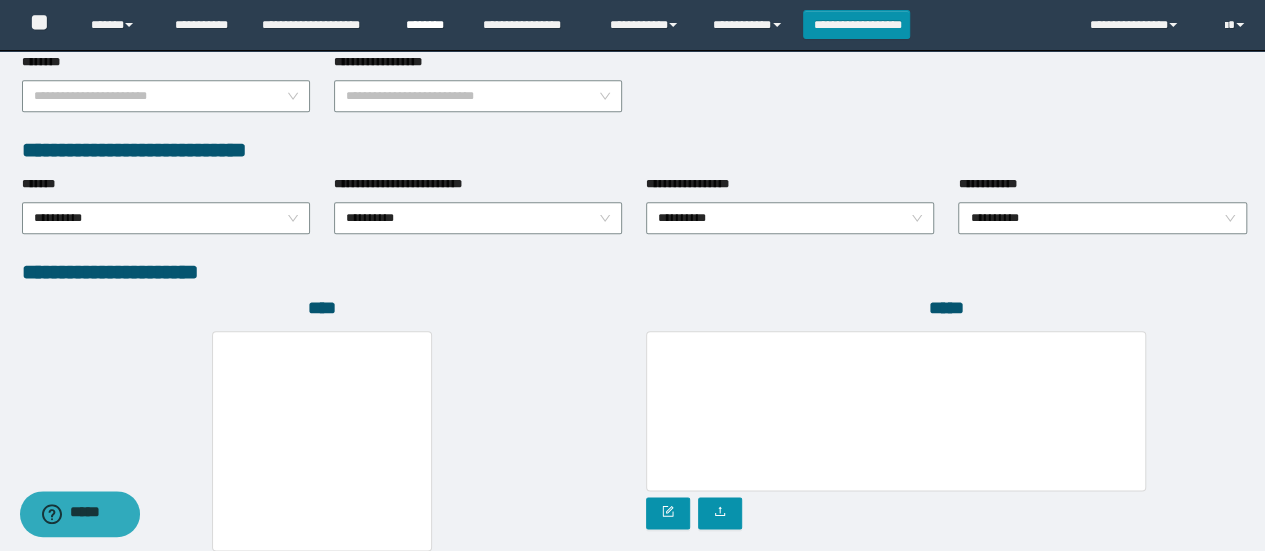 scroll, scrollTop: 1000, scrollLeft: 0, axis: vertical 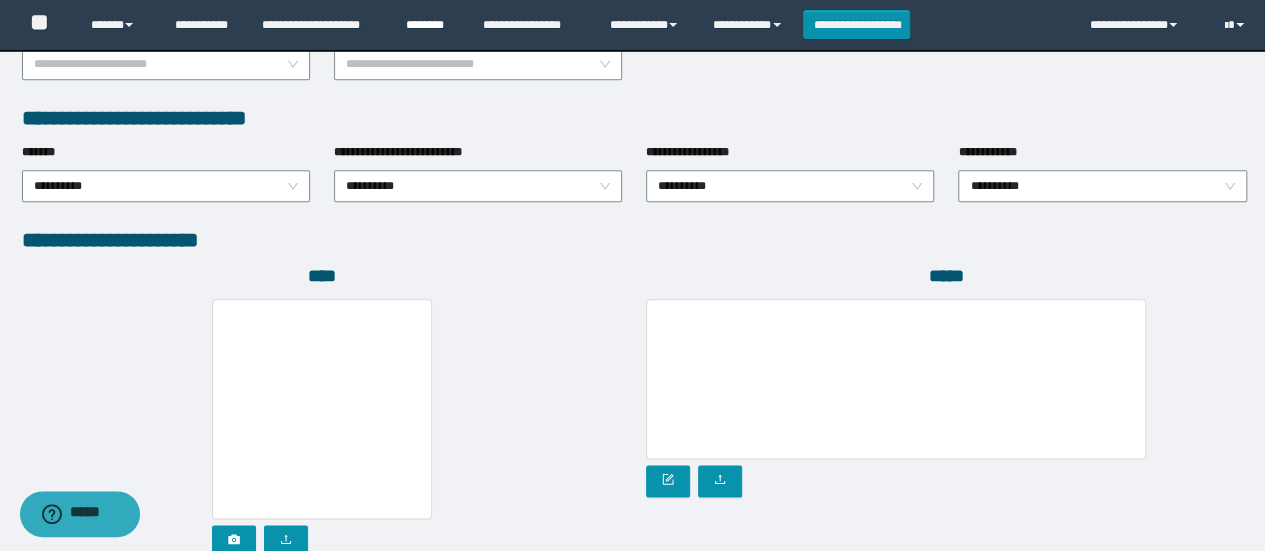 type on "**********" 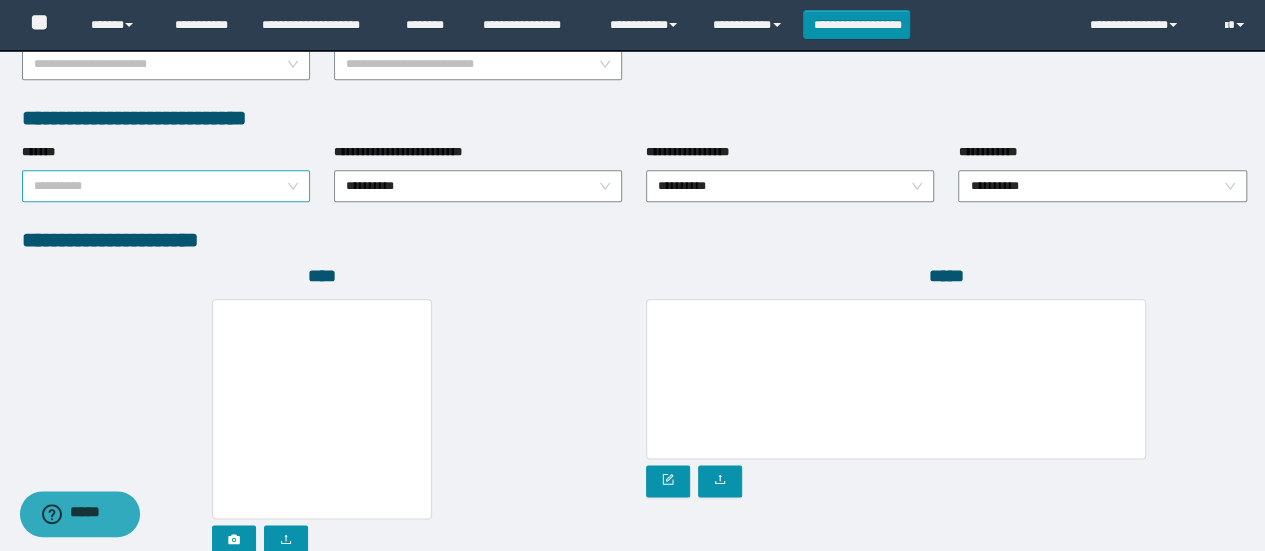 click on "**********" at bounding box center (166, 186) 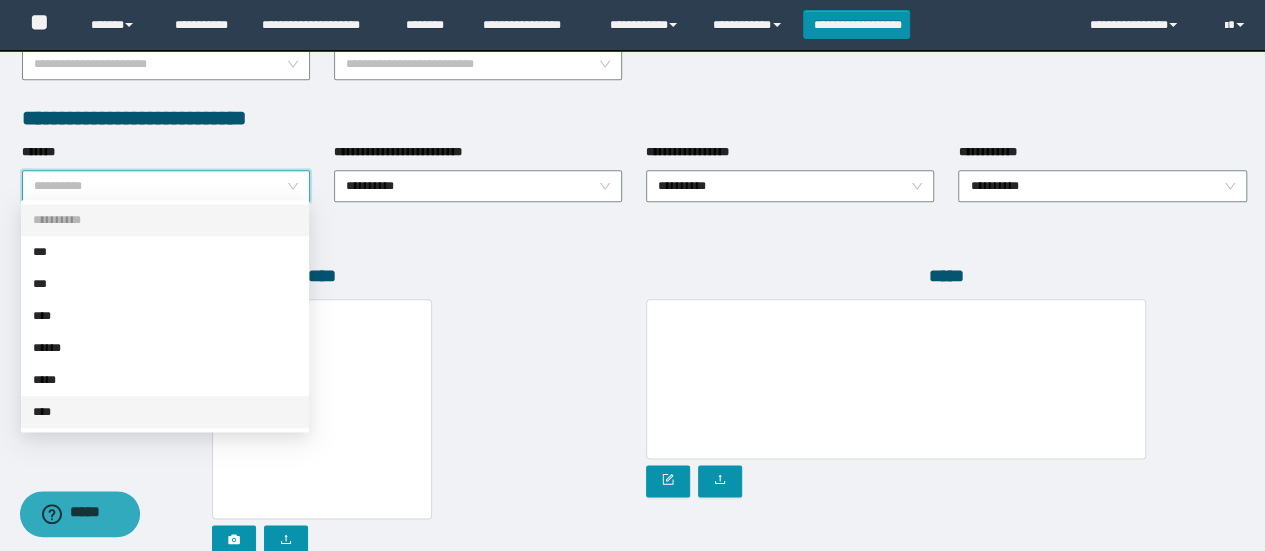 click on "****" at bounding box center [165, 412] 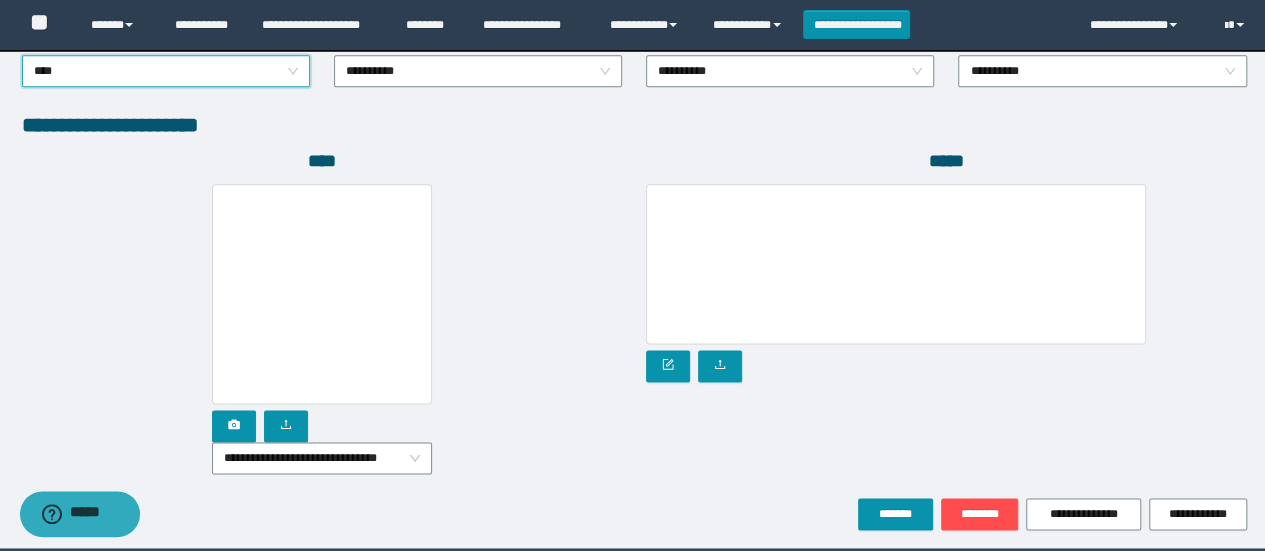 scroll, scrollTop: 1184, scrollLeft: 0, axis: vertical 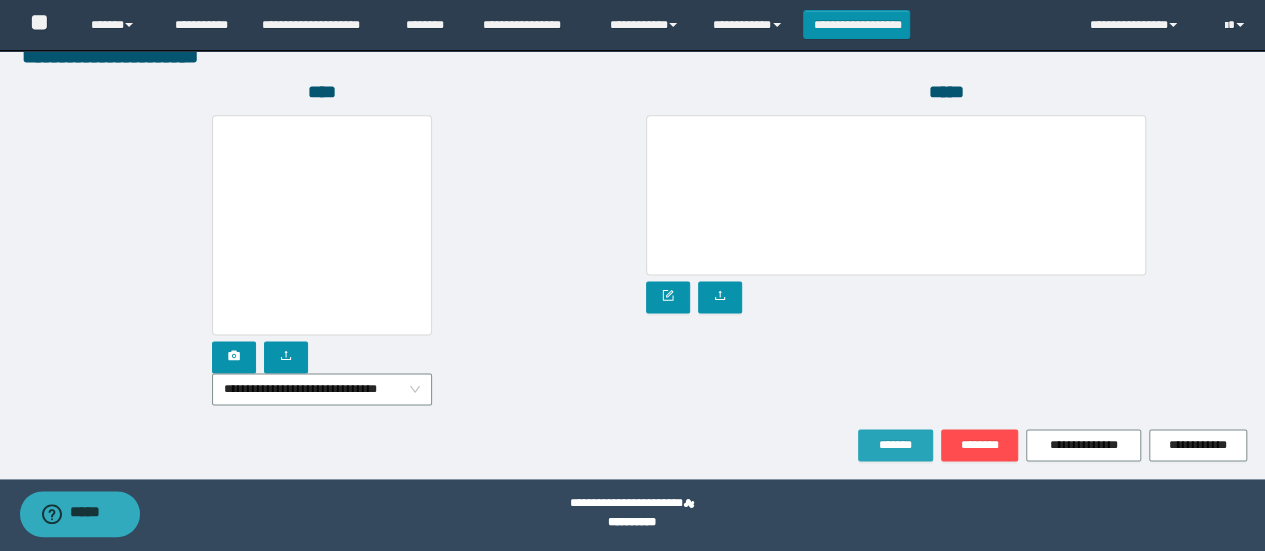 click on "*******" at bounding box center (895, 445) 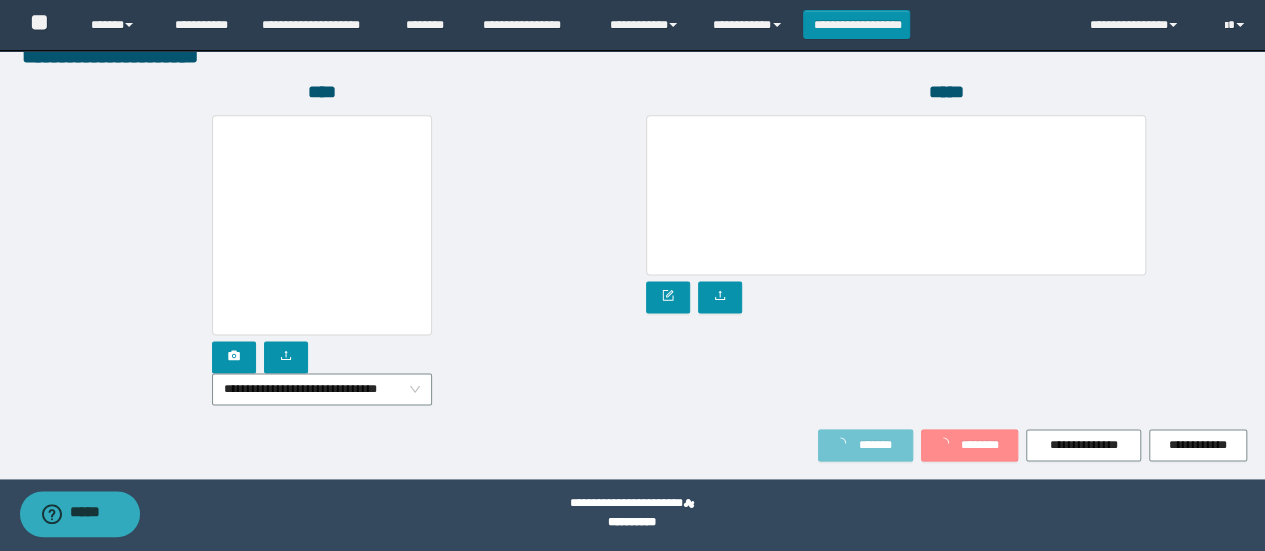 scroll, scrollTop: 1236, scrollLeft: 0, axis: vertical 